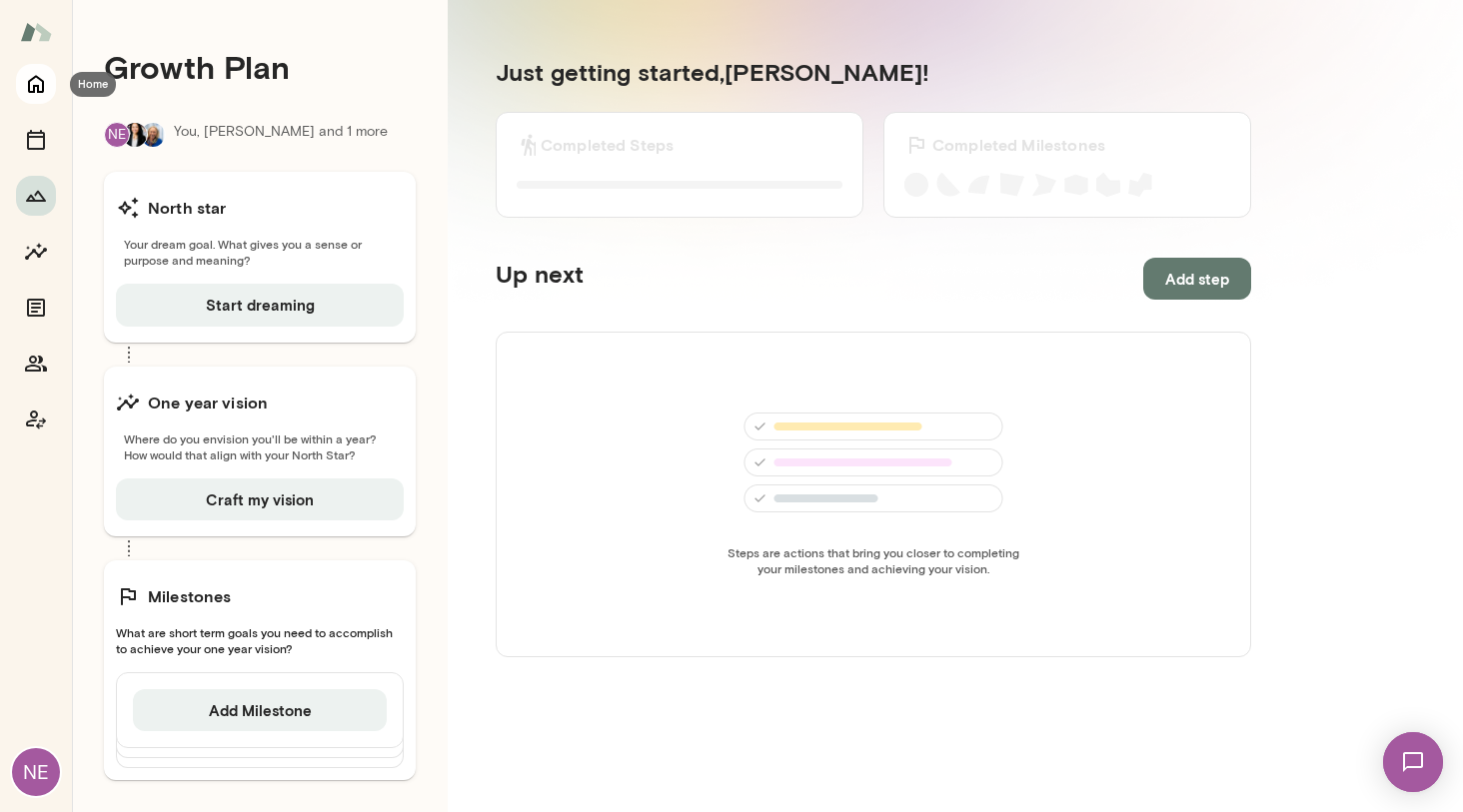 scroll, scrollTop: 0, scrollLeft: 0, axis: both 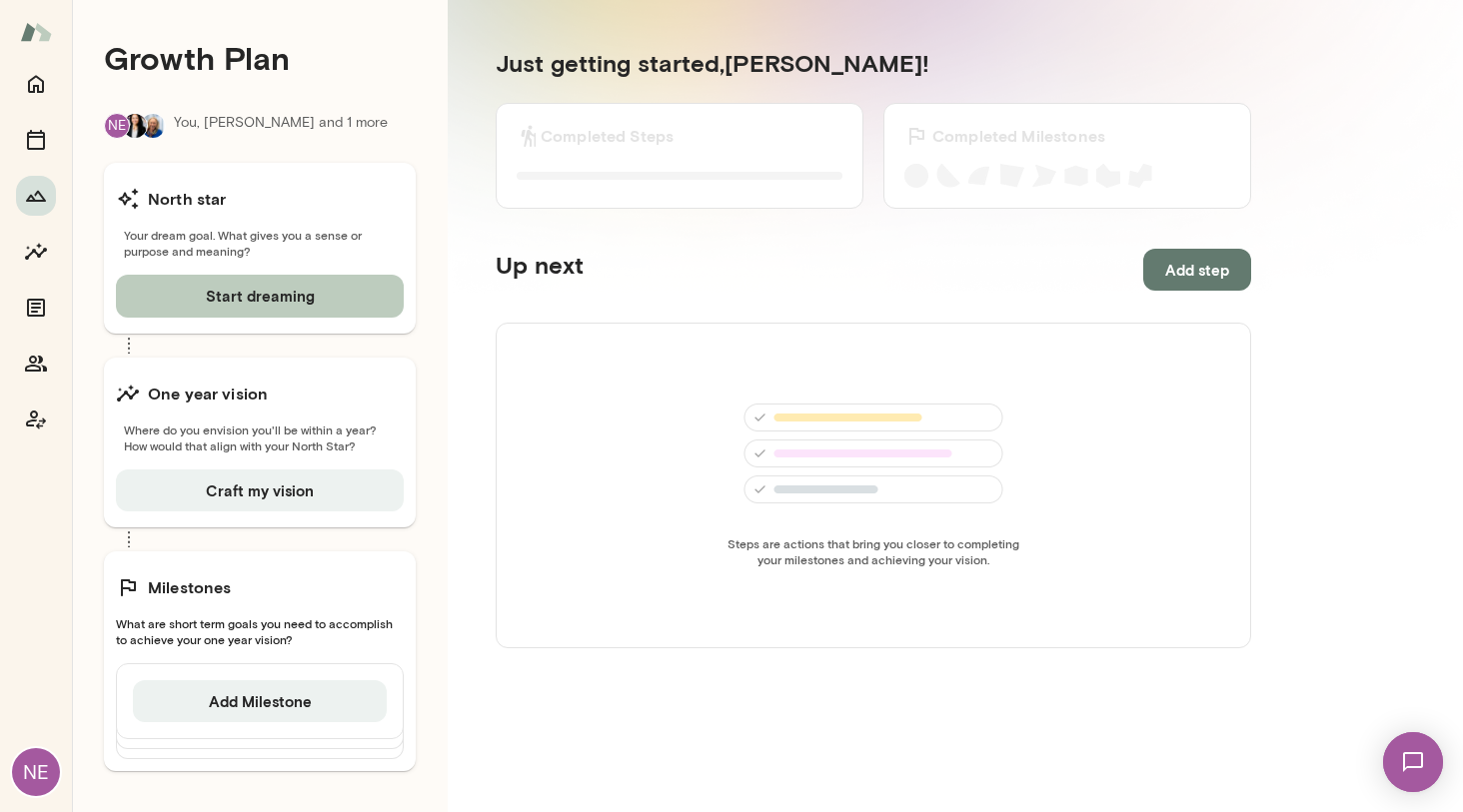 click on "Start dreaming" at bounding box center [260, 296] 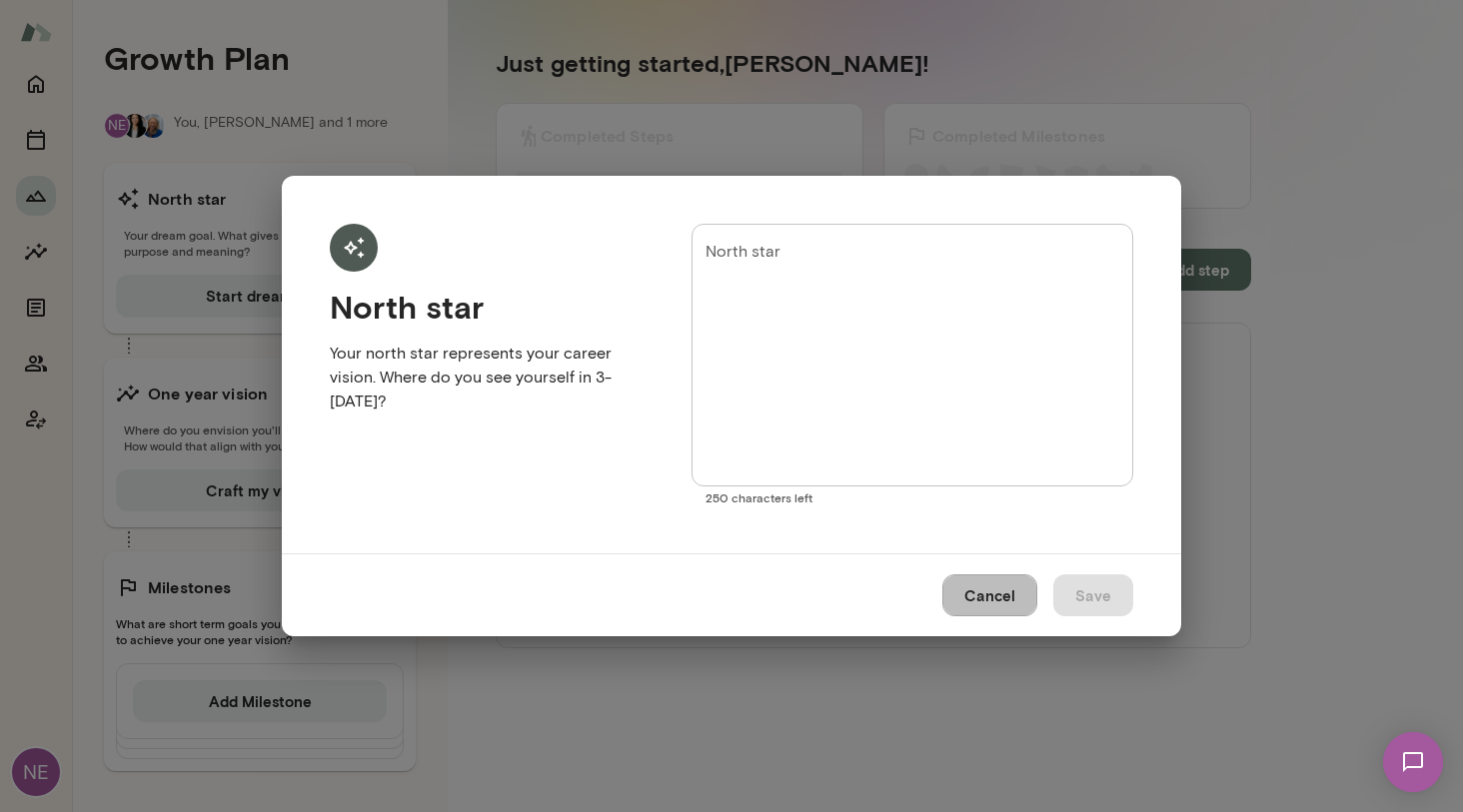 click on "Cancel" at bounding box center [989, 595] 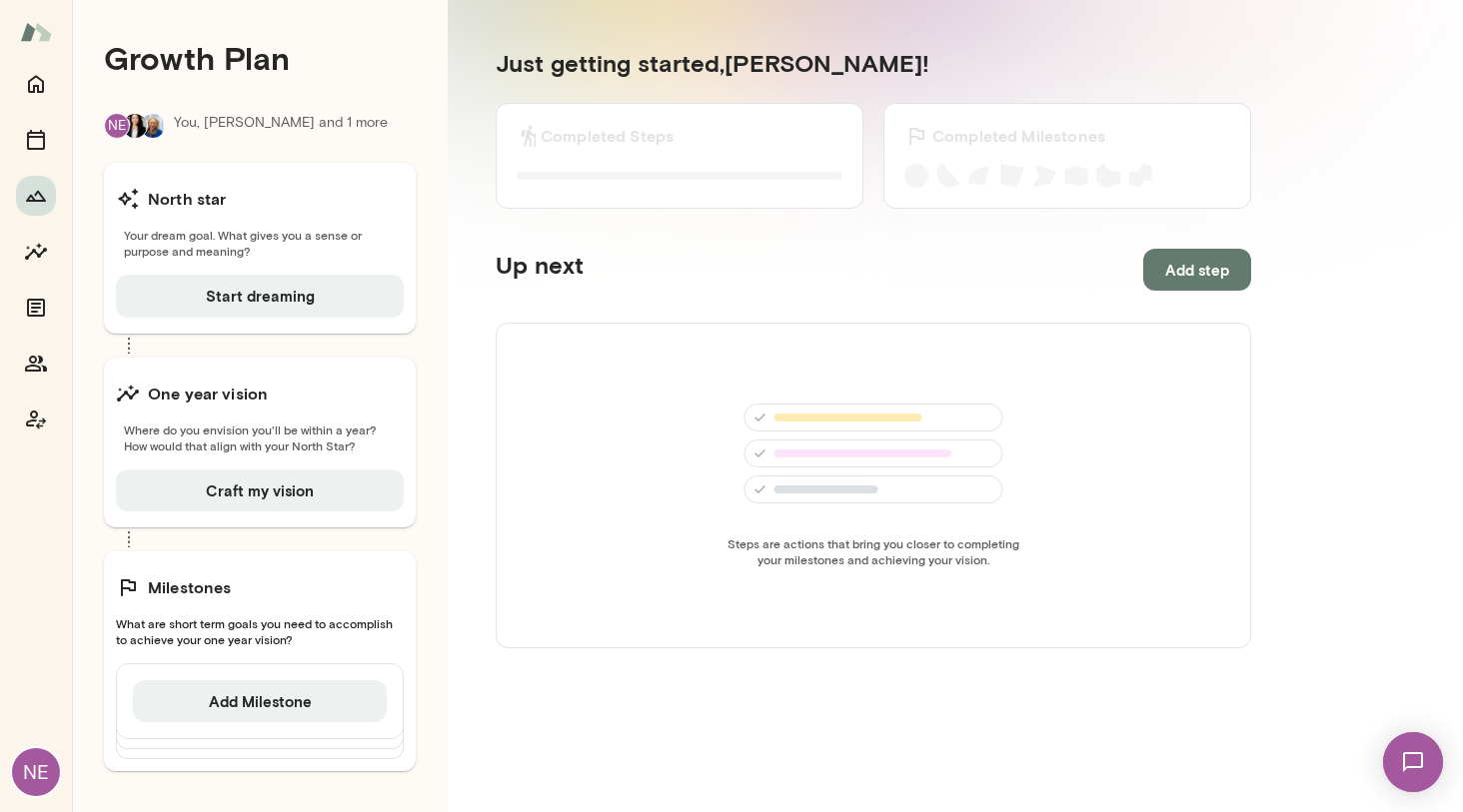 click at bounding box center (36, 252) 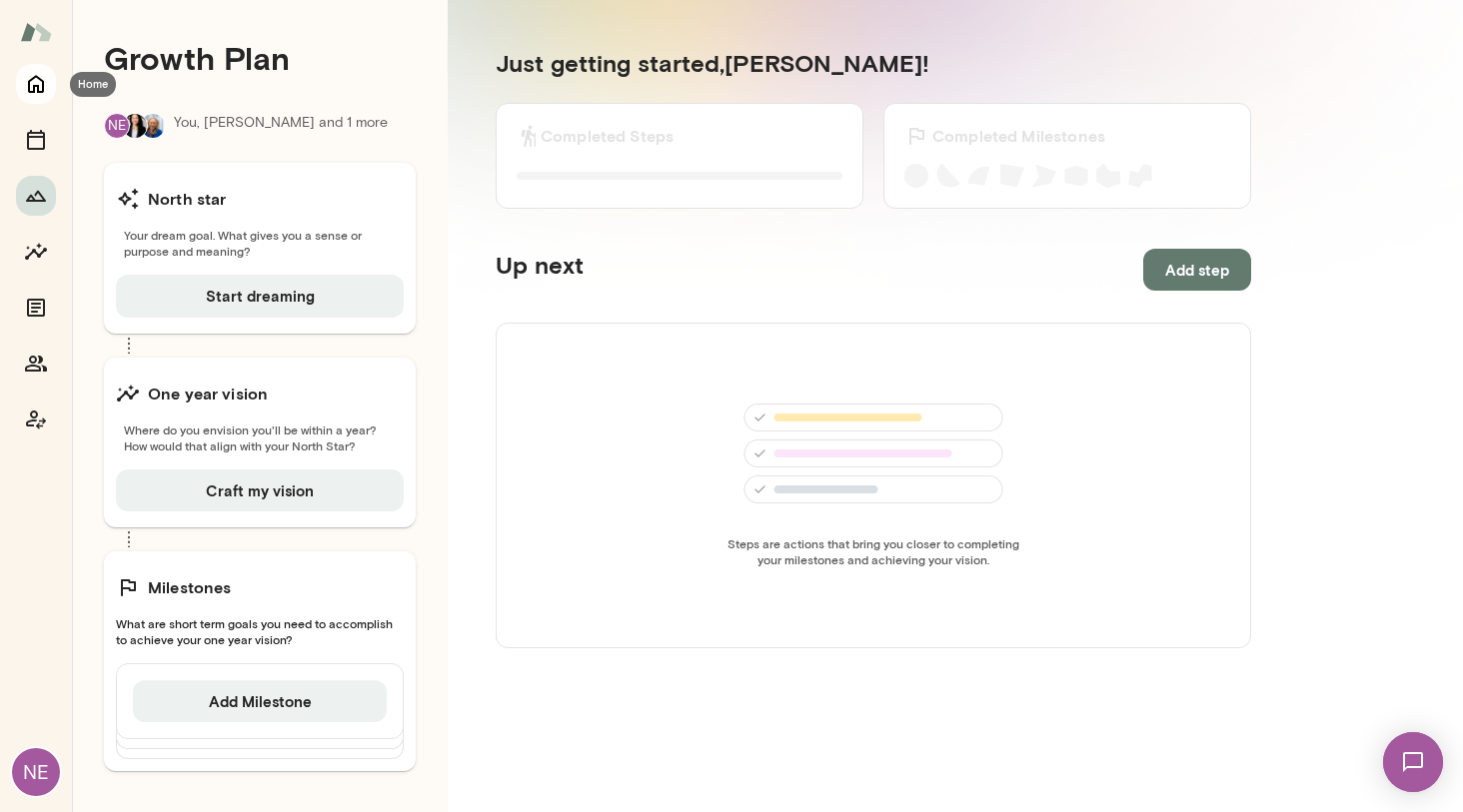 click 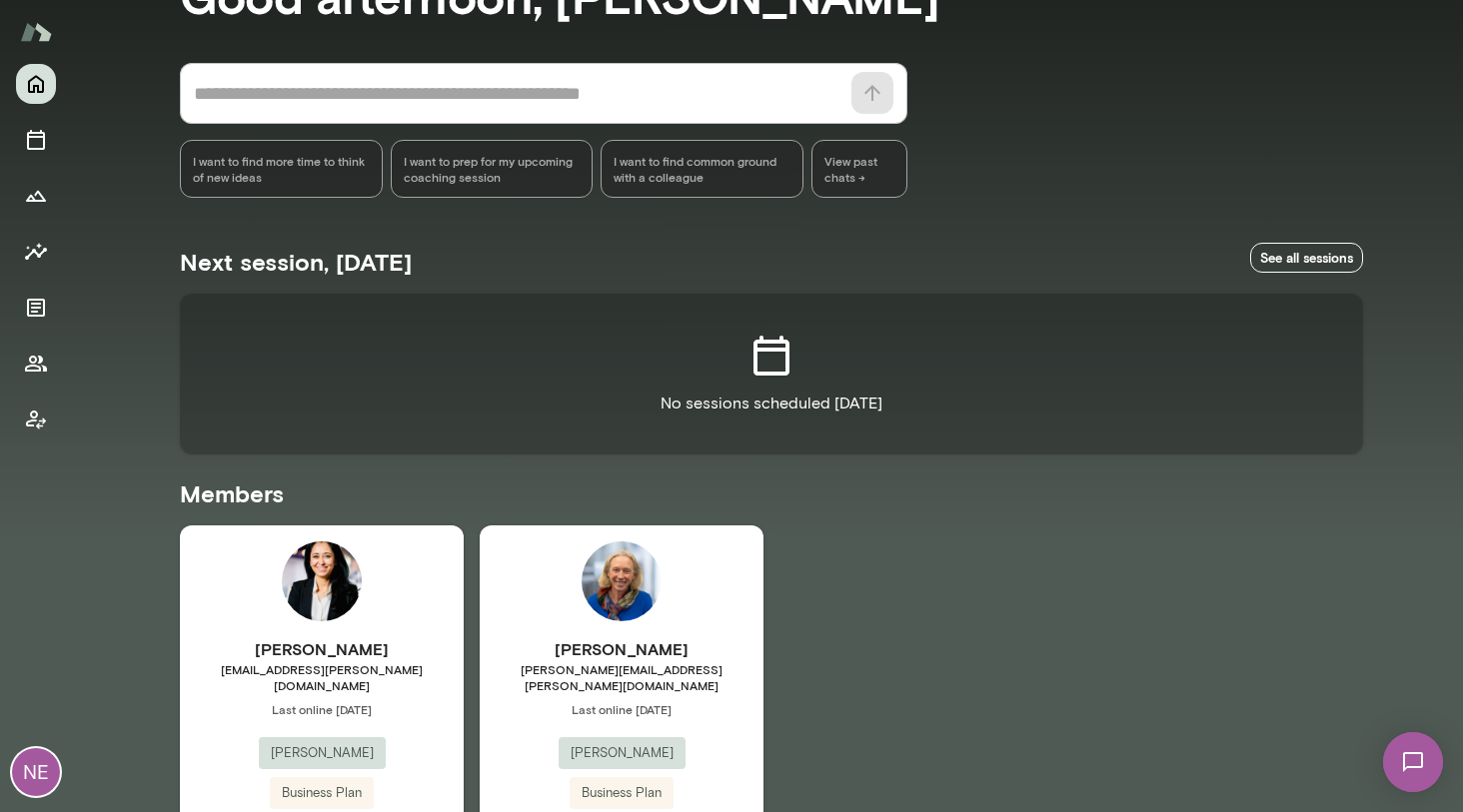 scroll, scrollTop: 0, scrollLeft: 0, axis: both 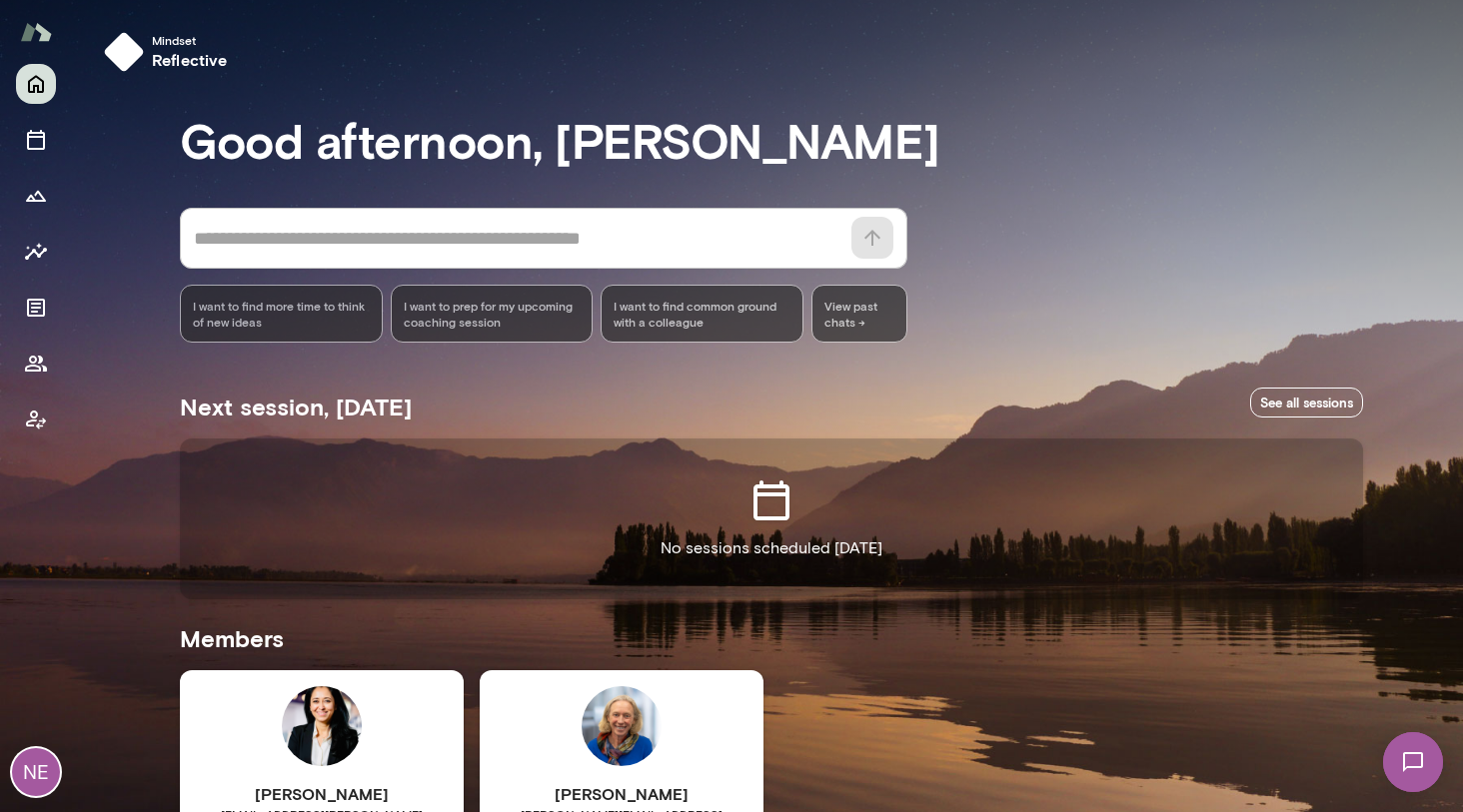 click at bounding box center [36, 32] 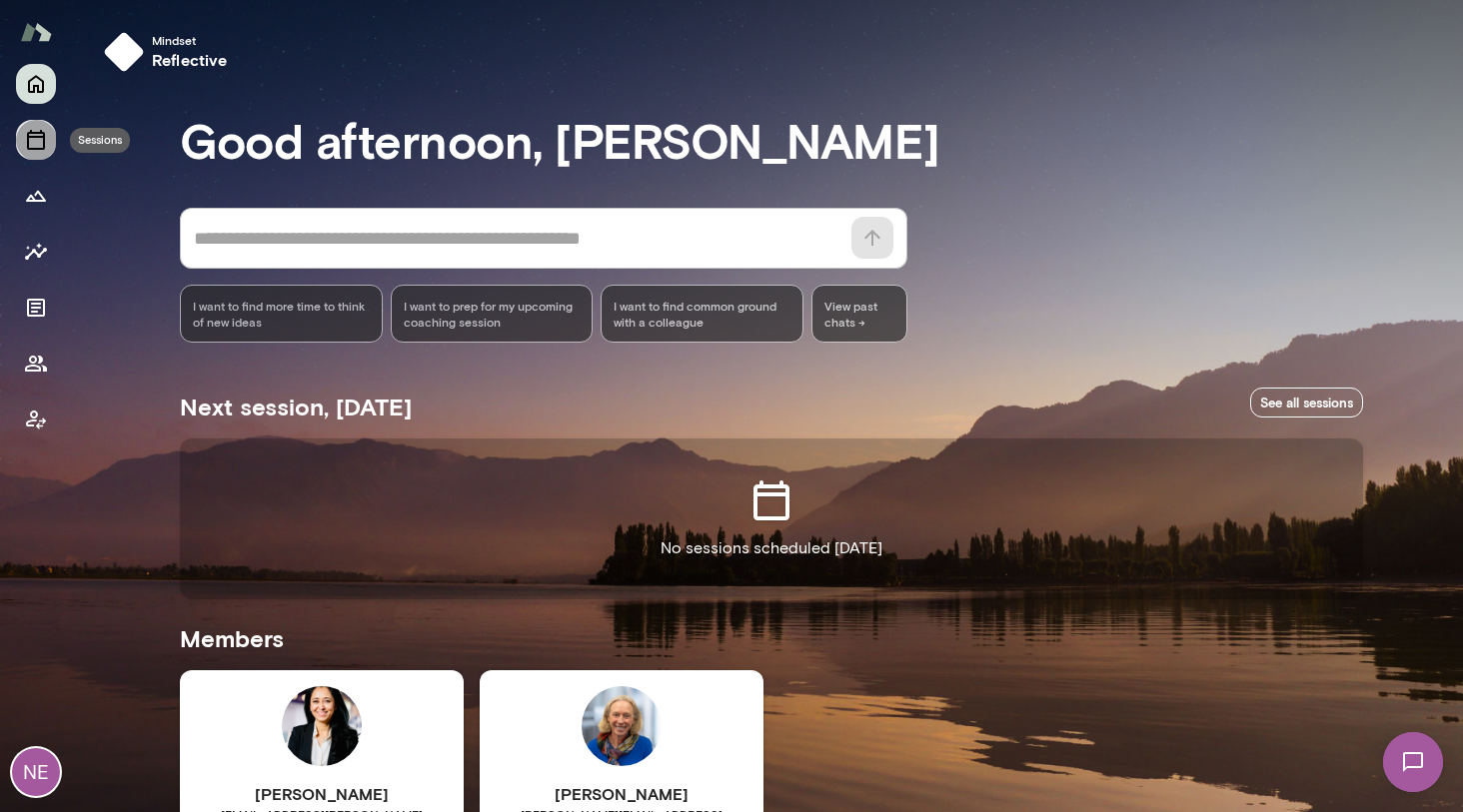 click 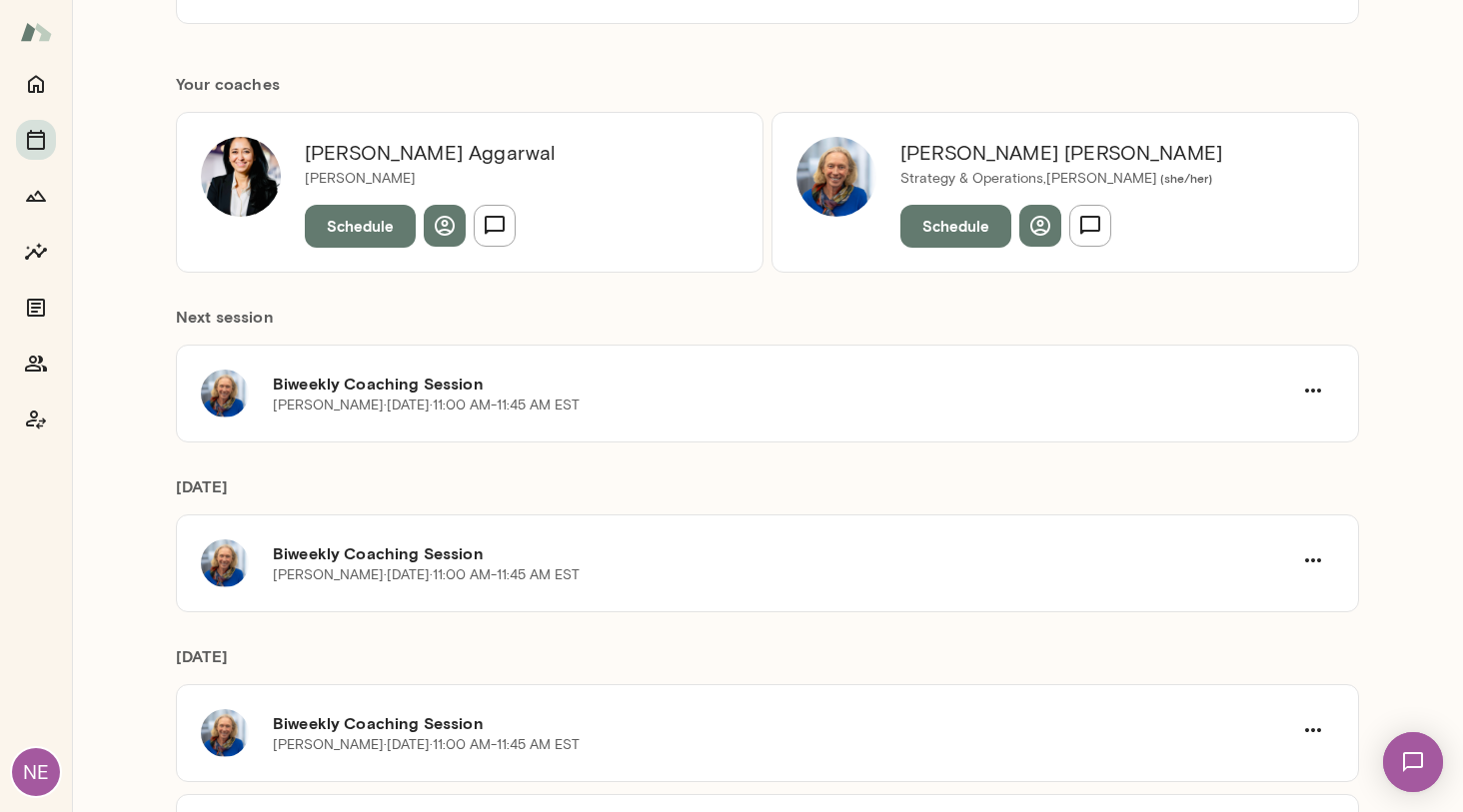 scroll, scrollTop: 347, scrollLeft: 0, axis: vertical 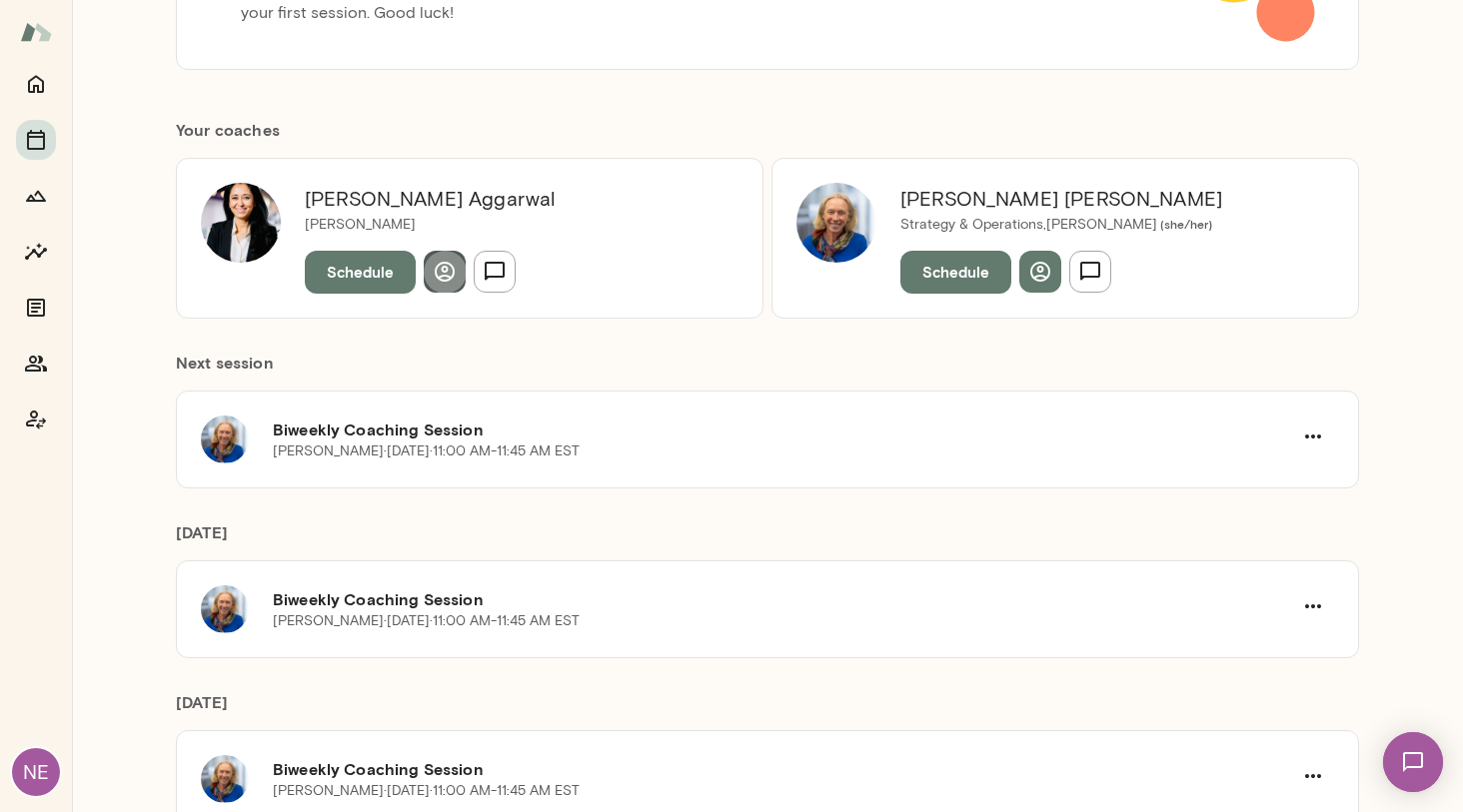 click 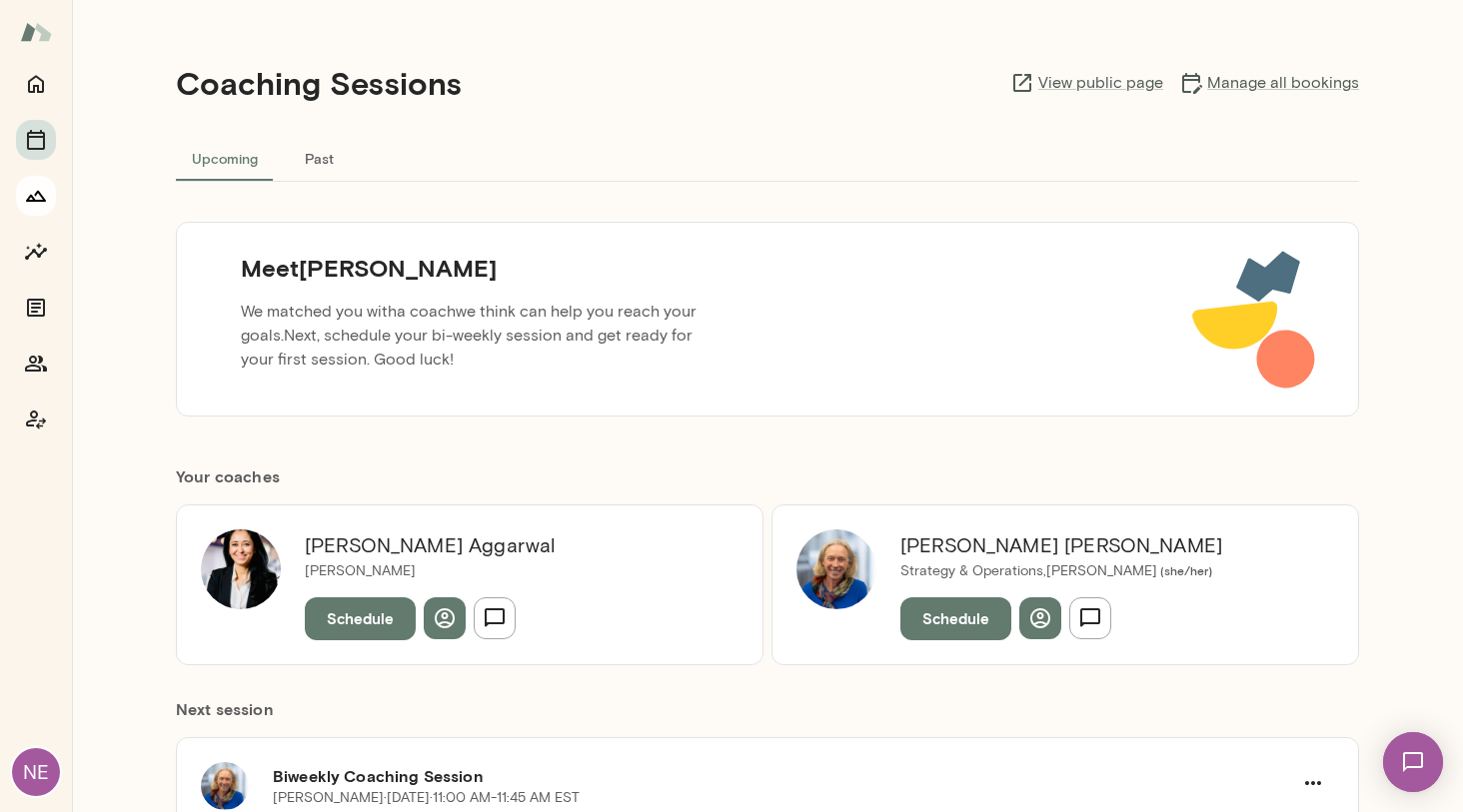 click 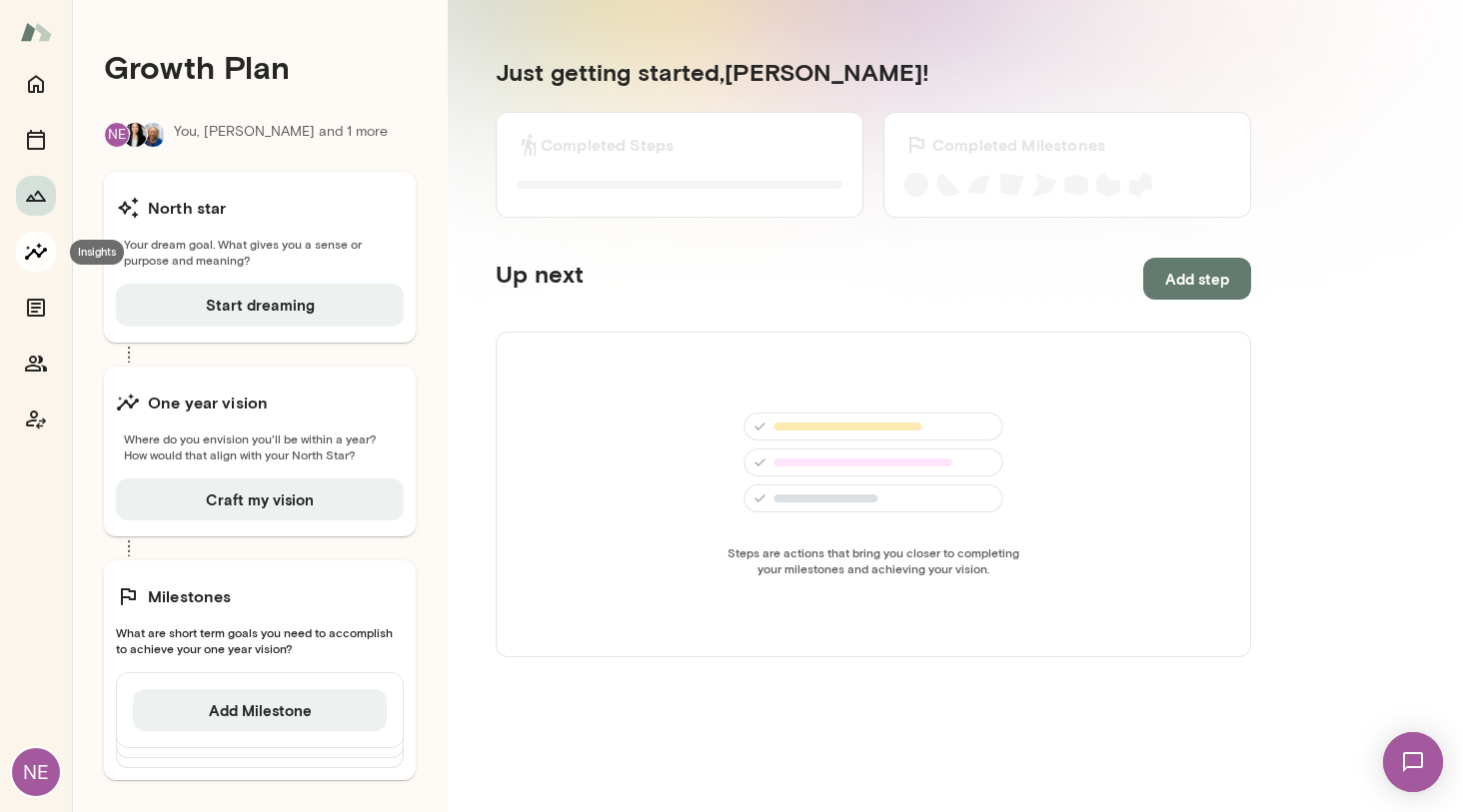 click 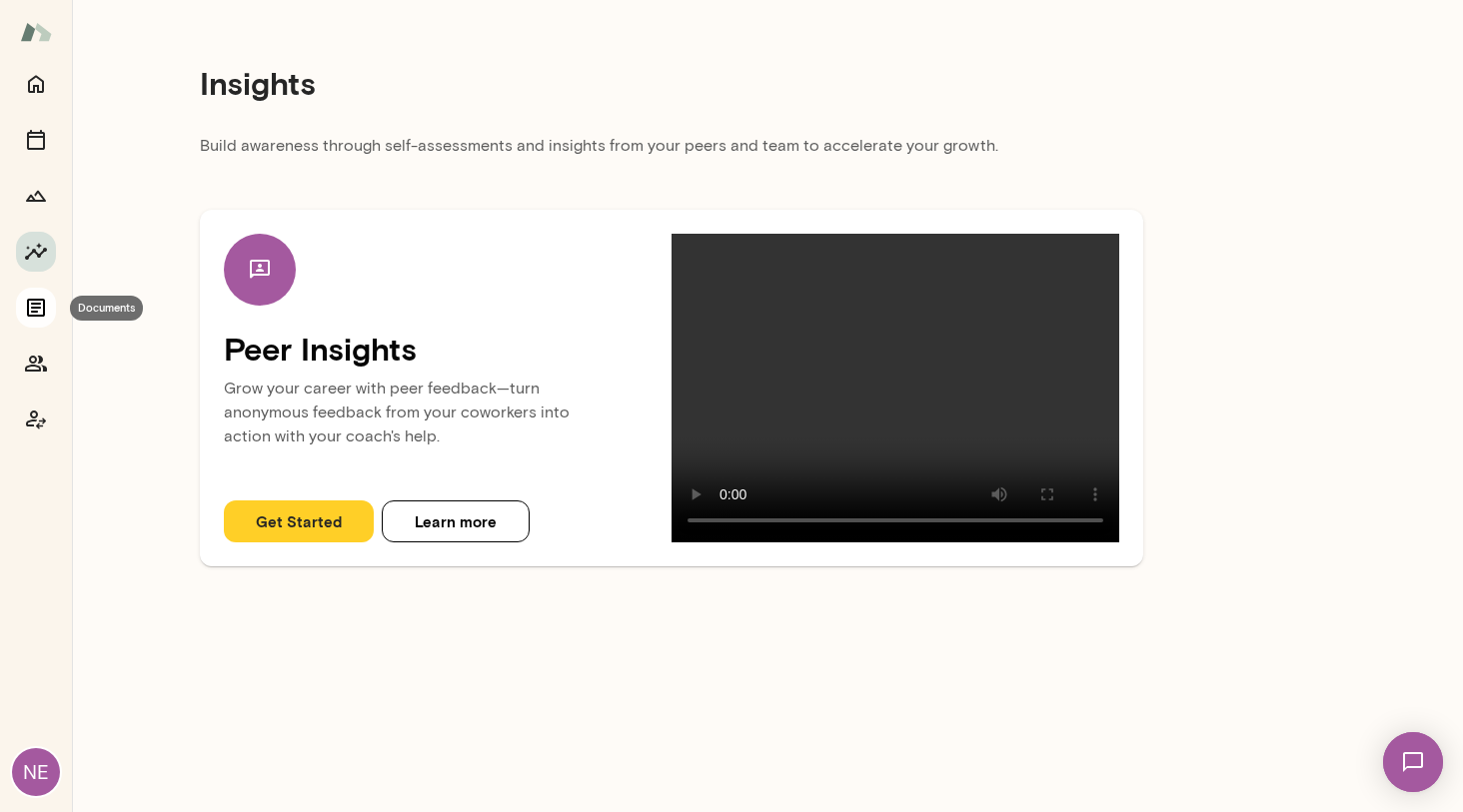 click 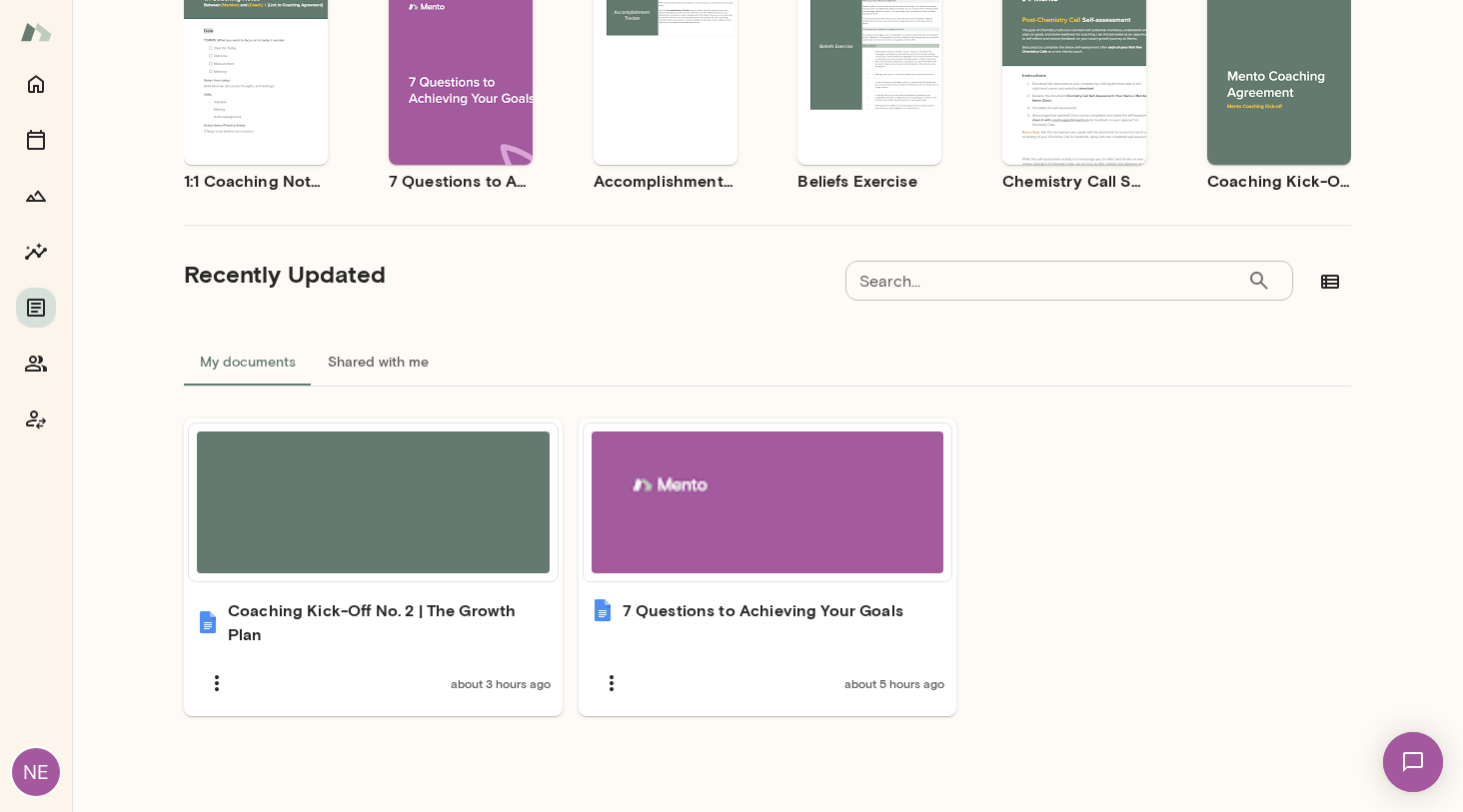 scroll, scrollTop: 0, scrollLeft: 0, axis: both 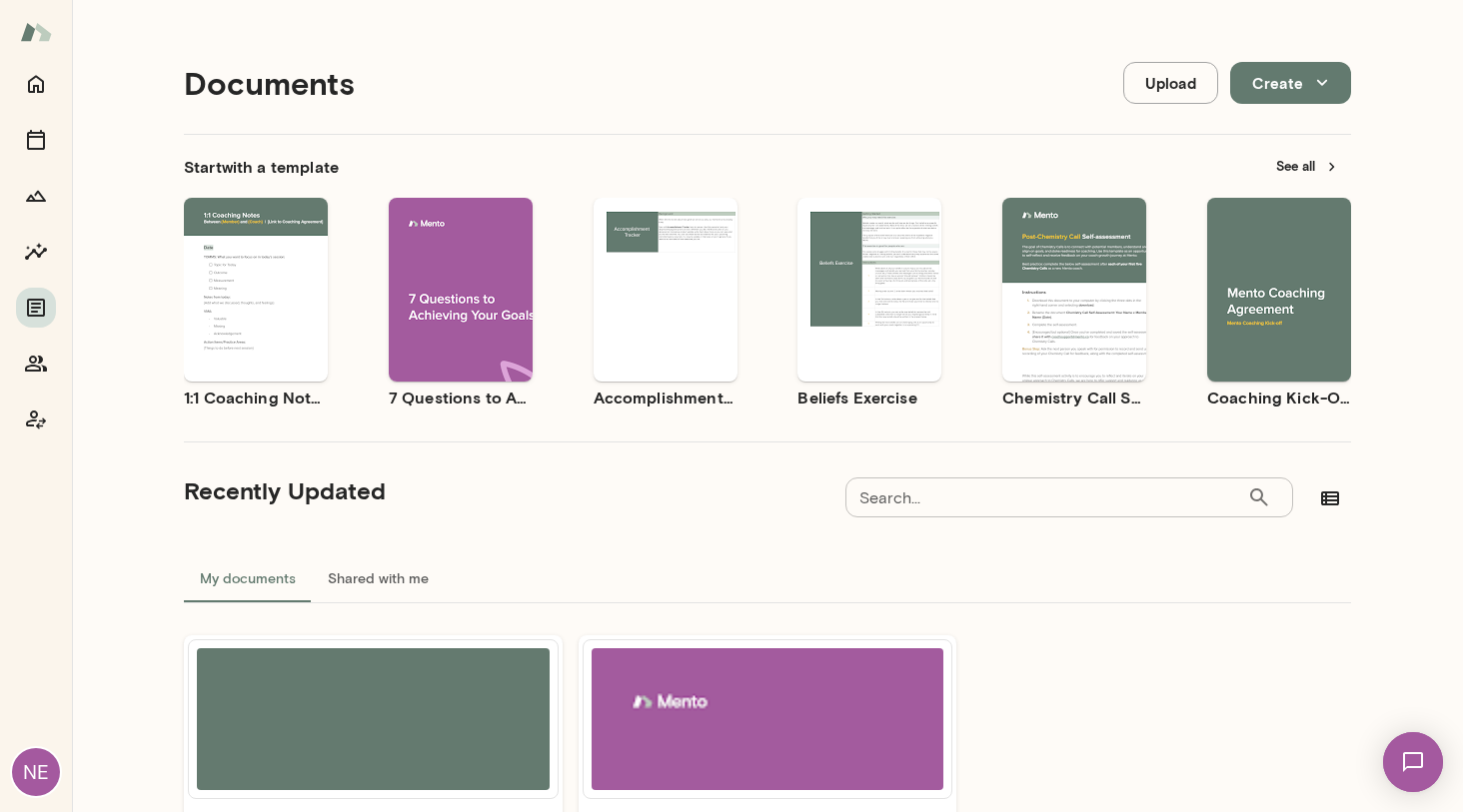 click on "Preview" at bounding box center [472, 307] 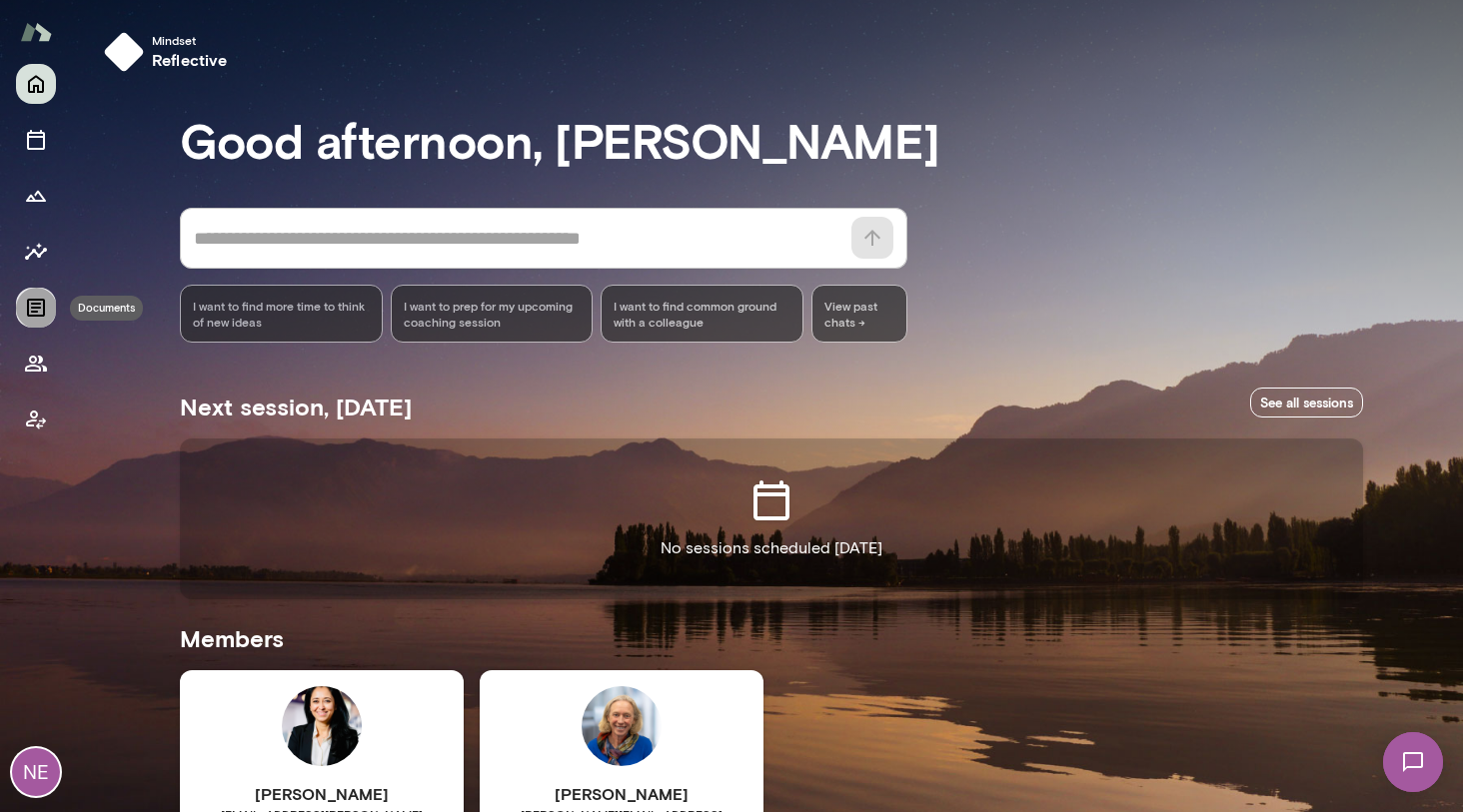 click 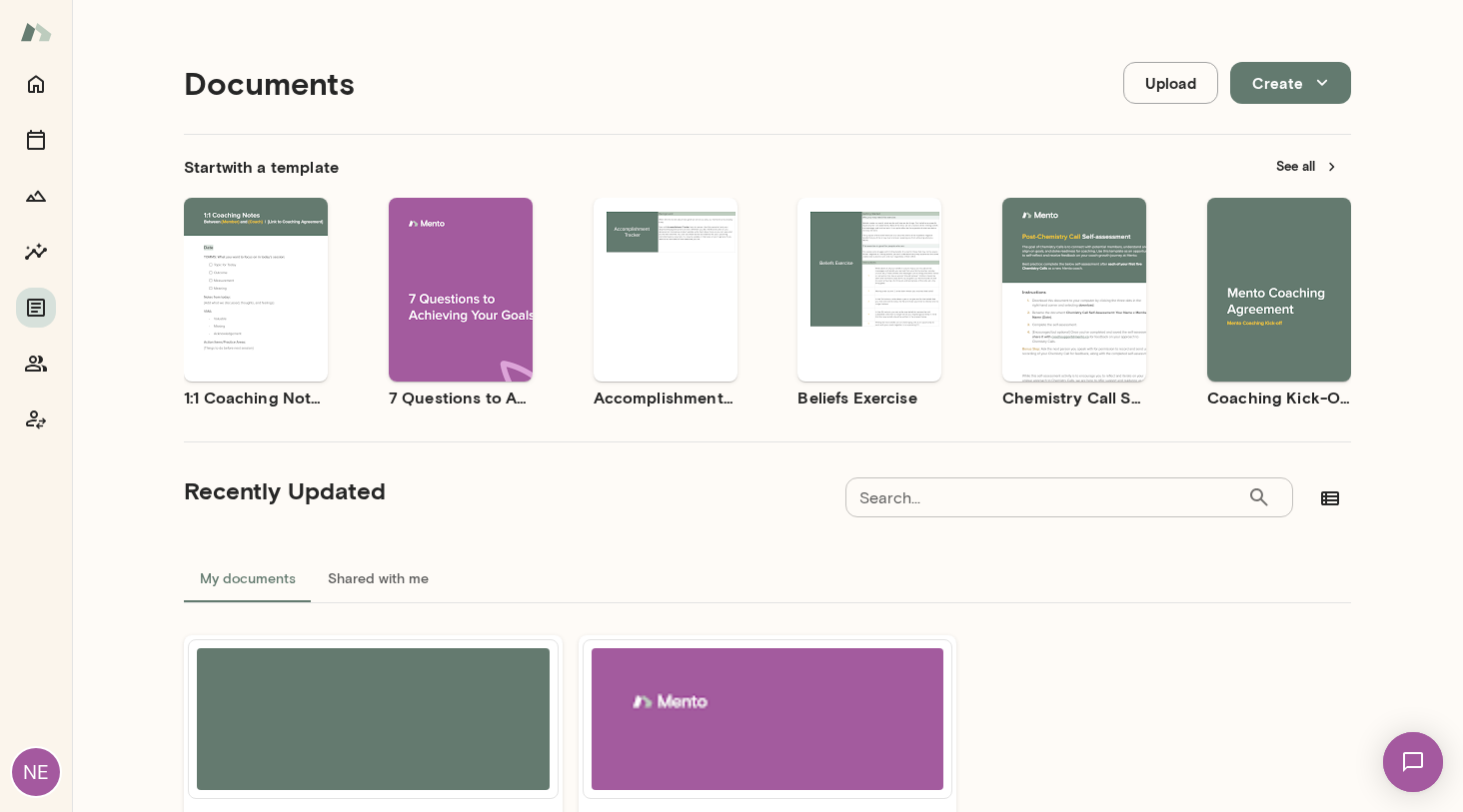 click on "Preview" at bounding box center [472, 307] 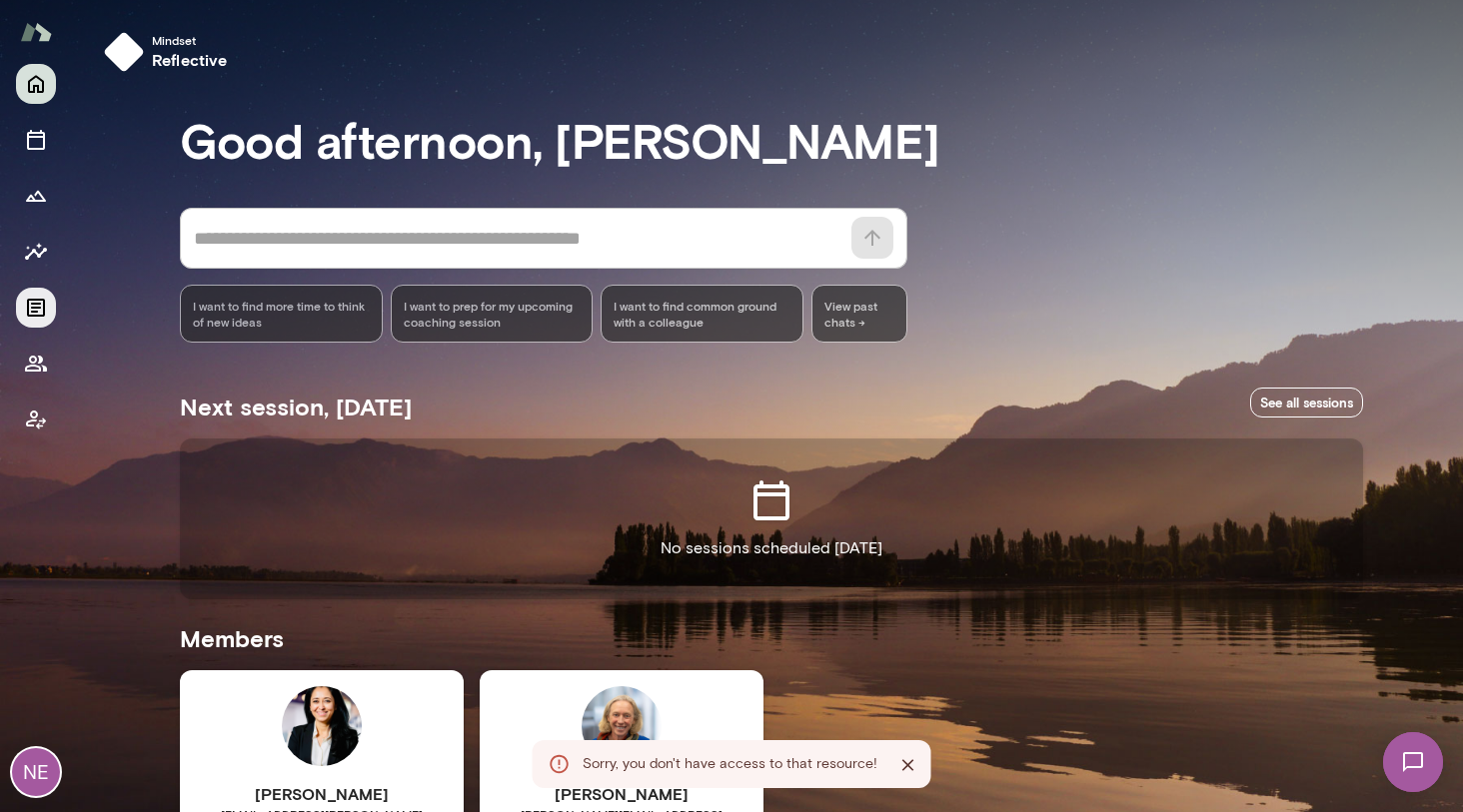 click 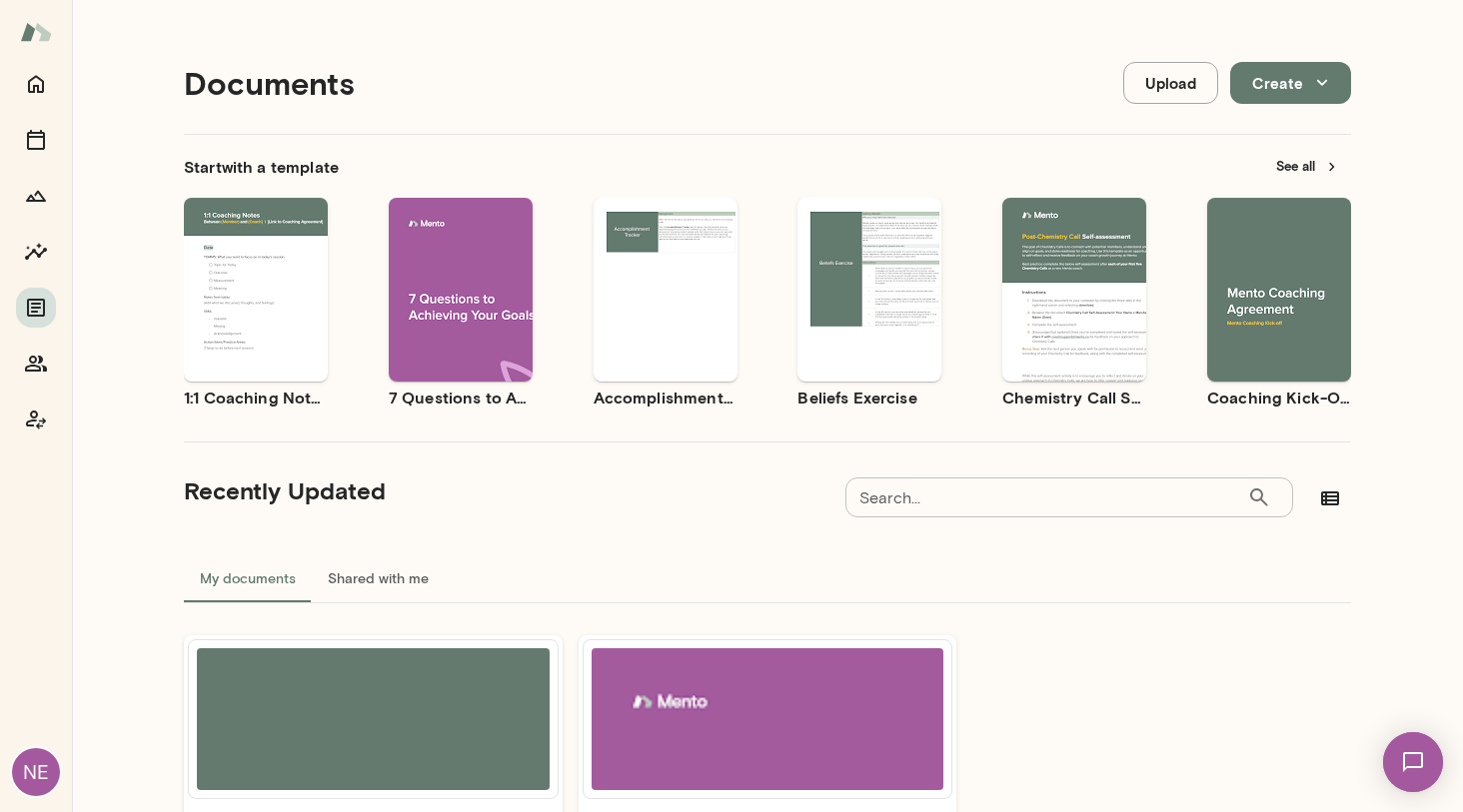 click on "Use template" at bounding box center [472, 273] 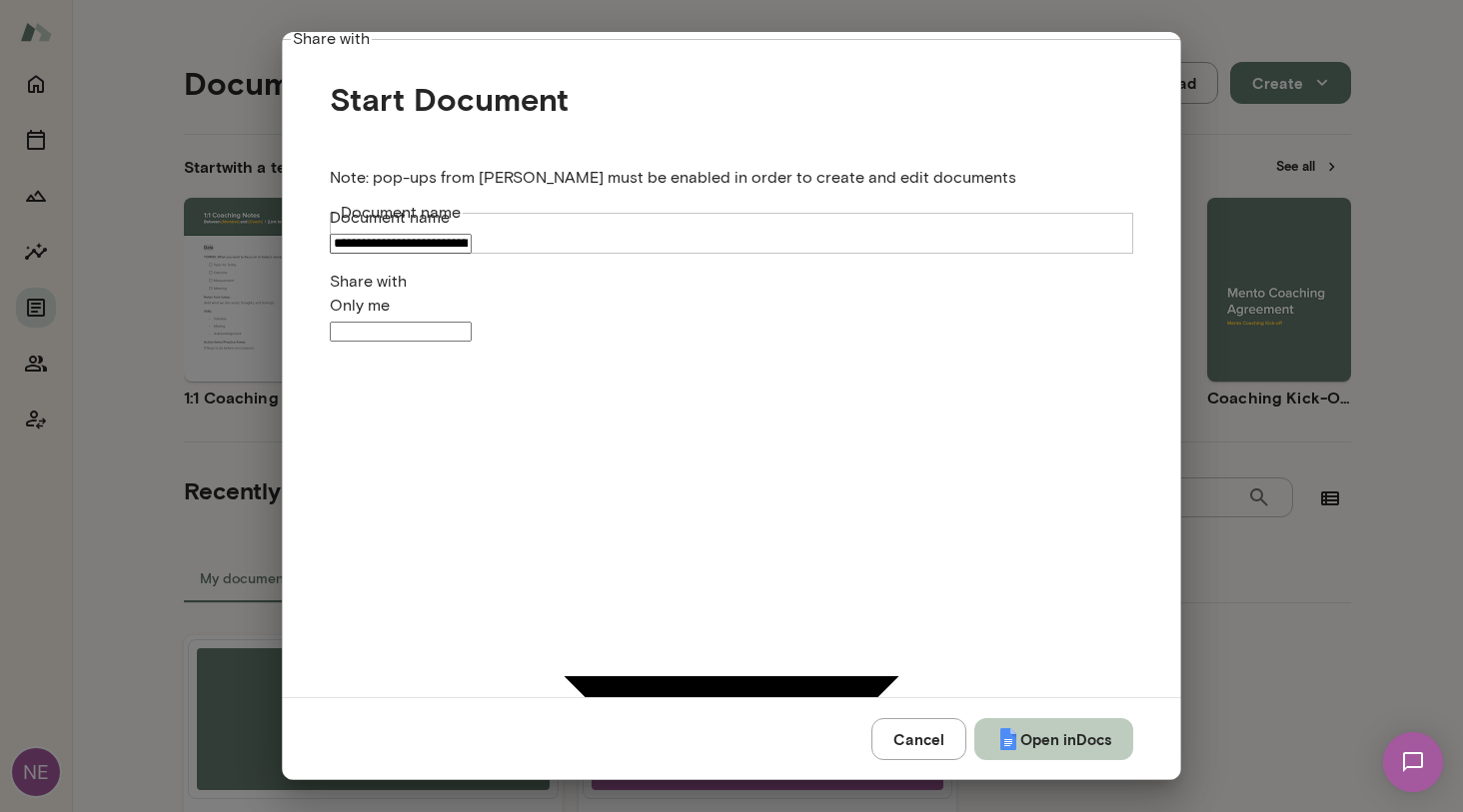 click on "Open in  Docs" at bounding box center [1053, 739] 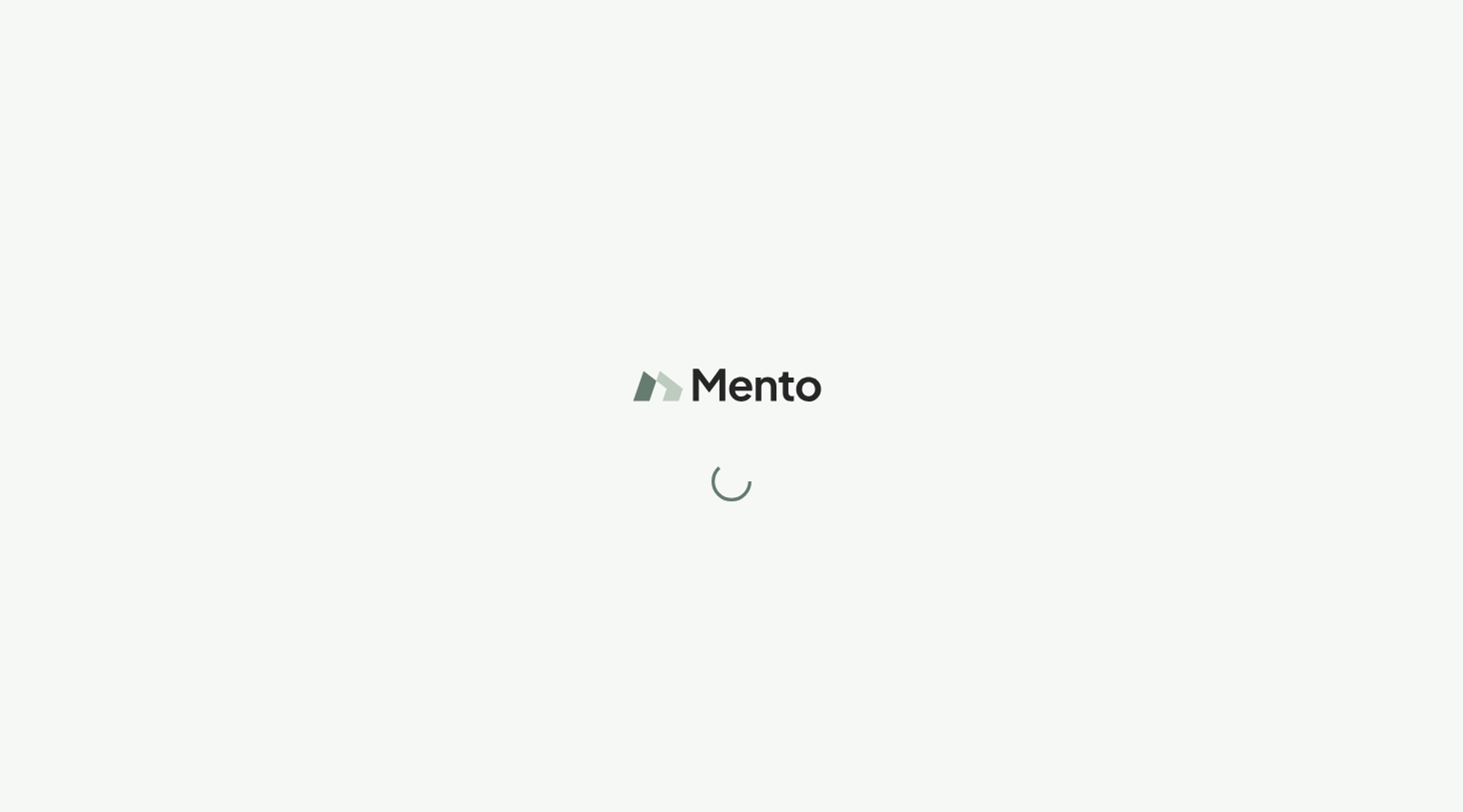 scroll, scrollTop: 0, scrollLeft: 0, axis: both 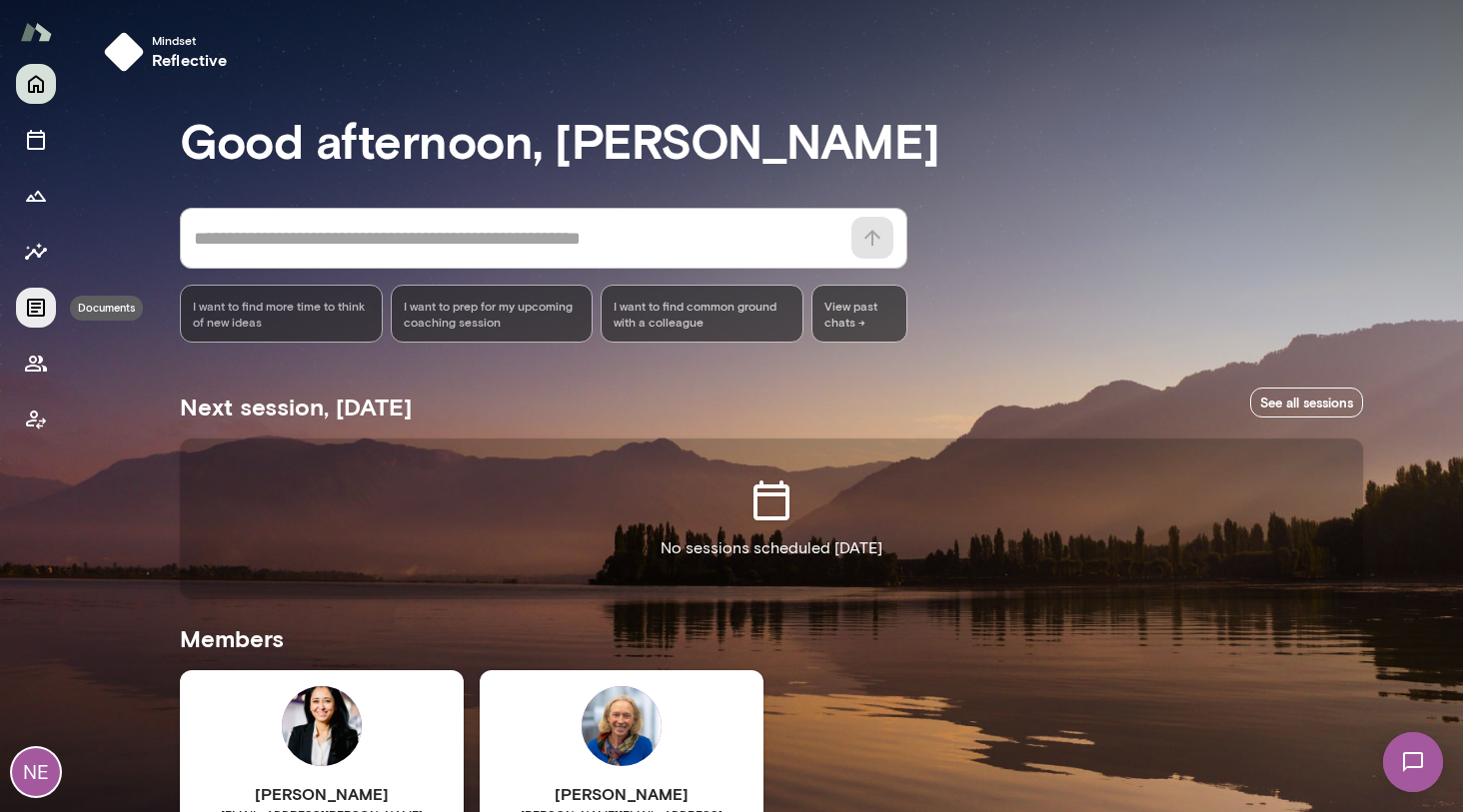 click 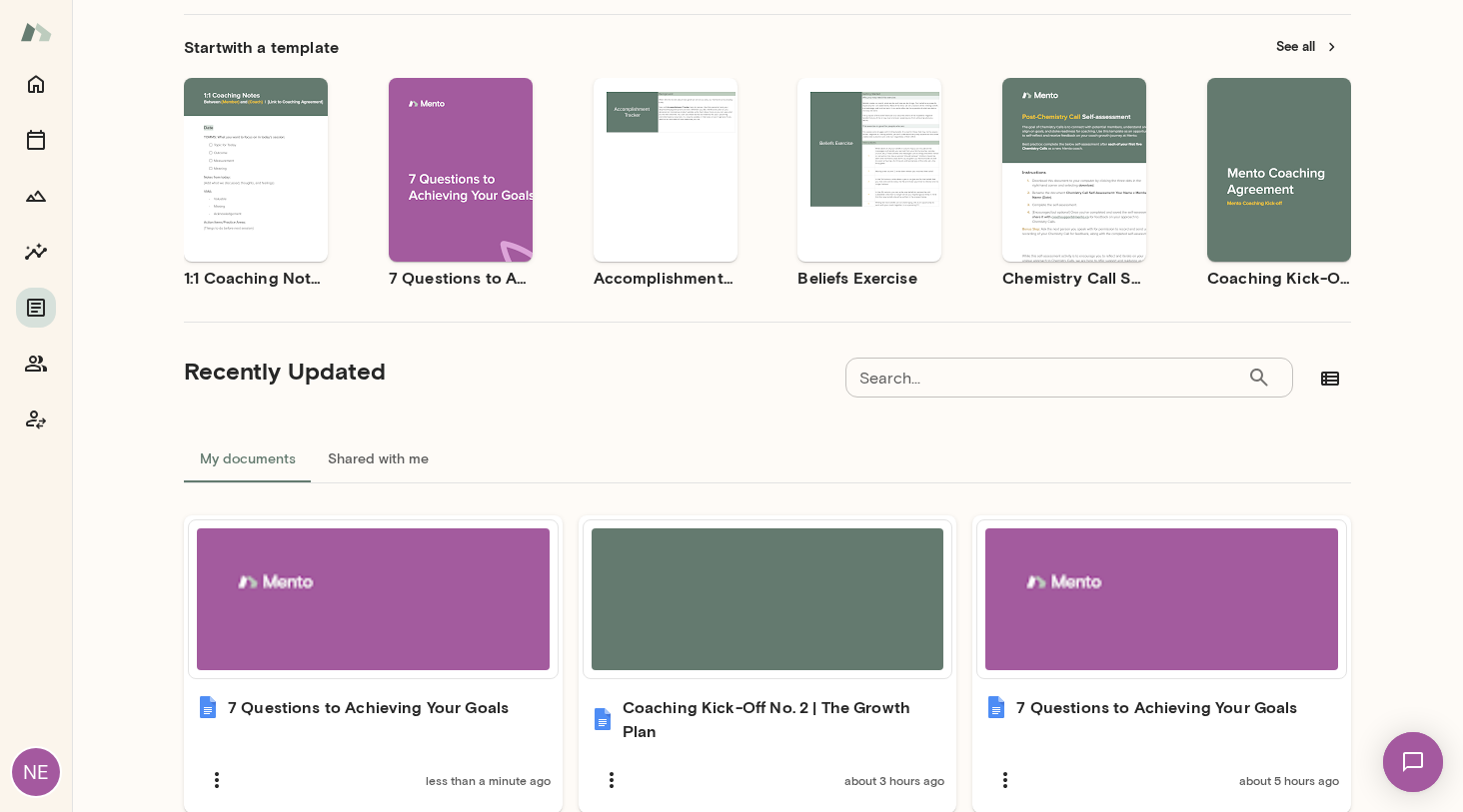 scroll, scrollTop: 0, scrollLeft: 0, axis: both 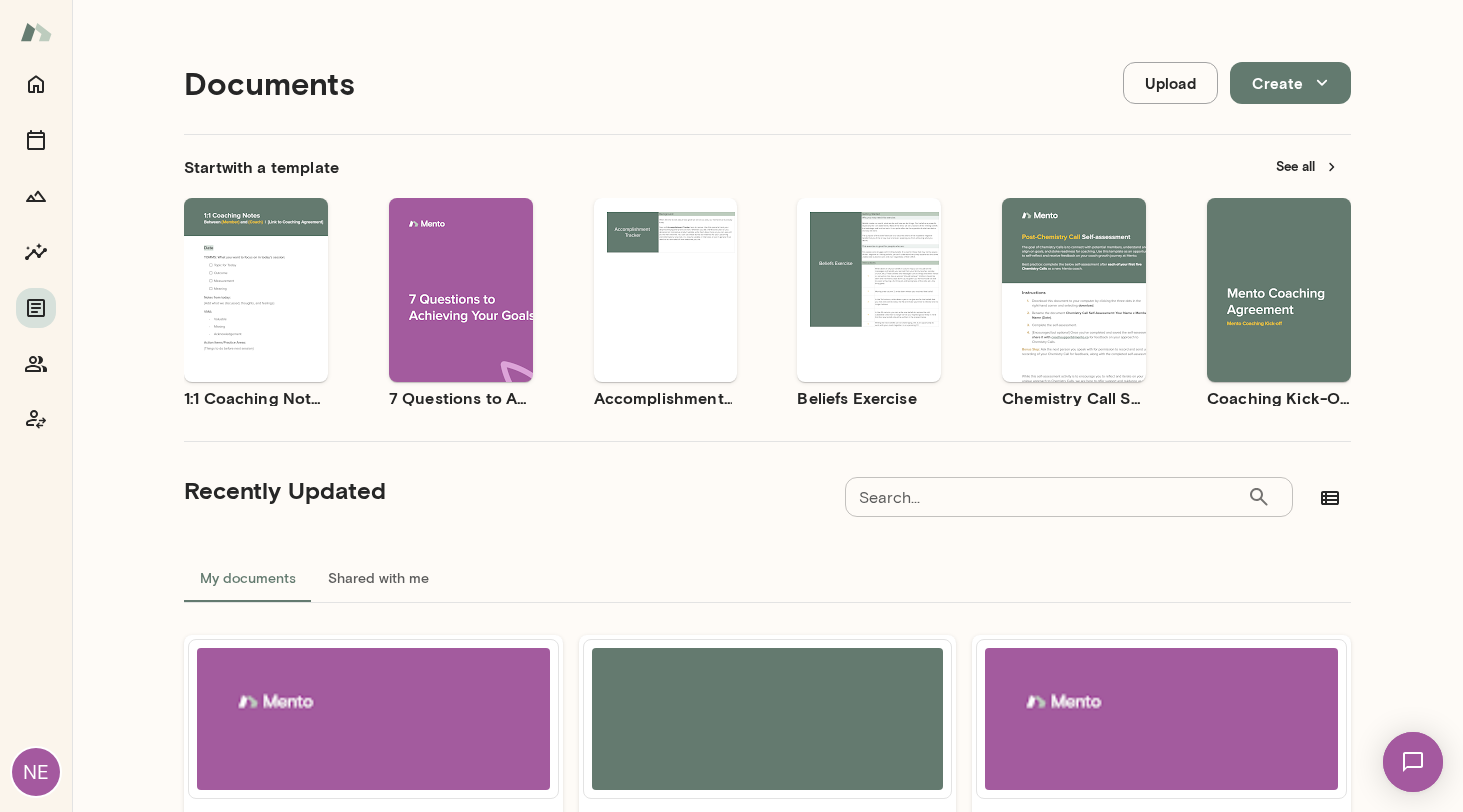click on "See all" at bounding box center (1307, 166) 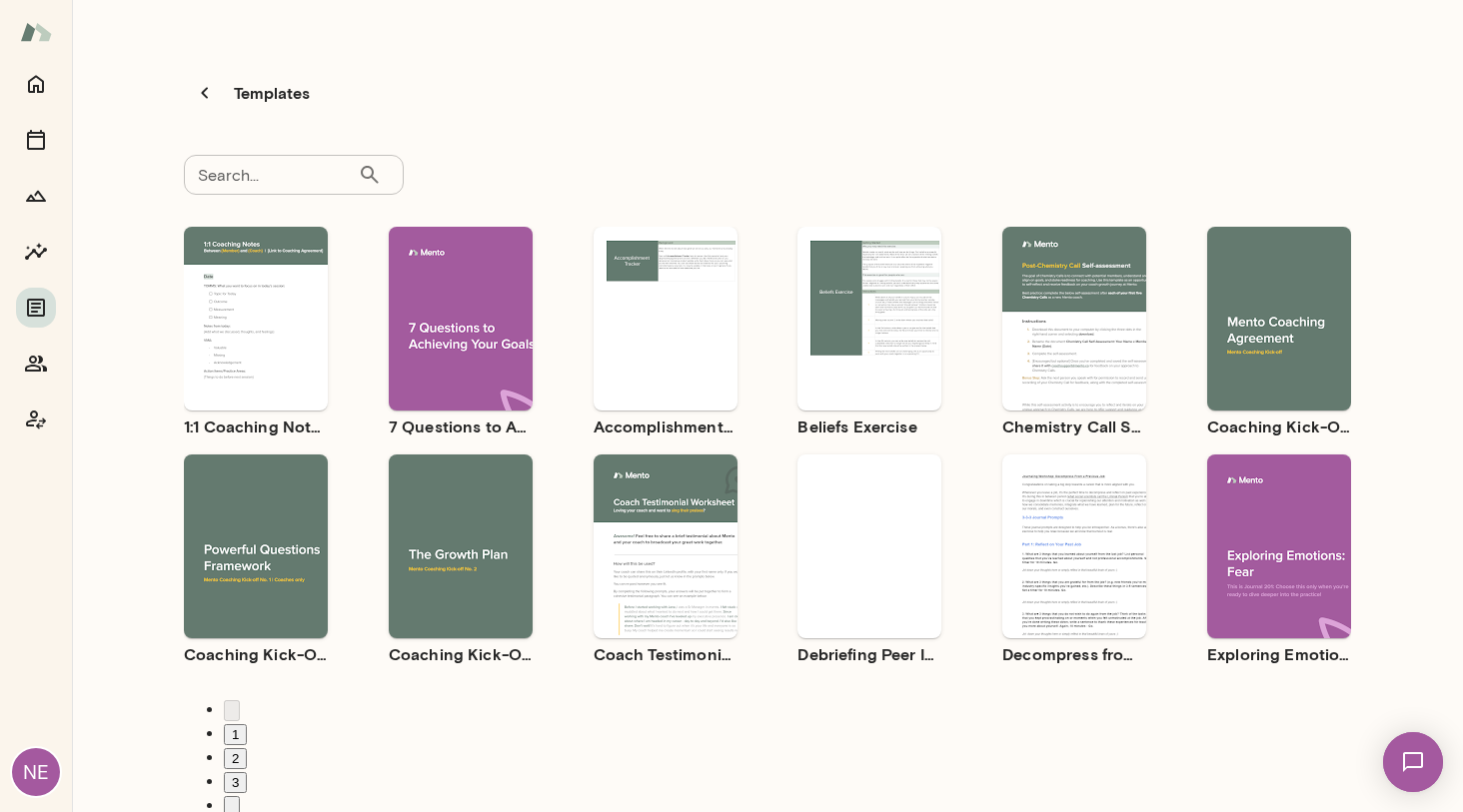 click on "Search..." at bounding box center [271, 175] 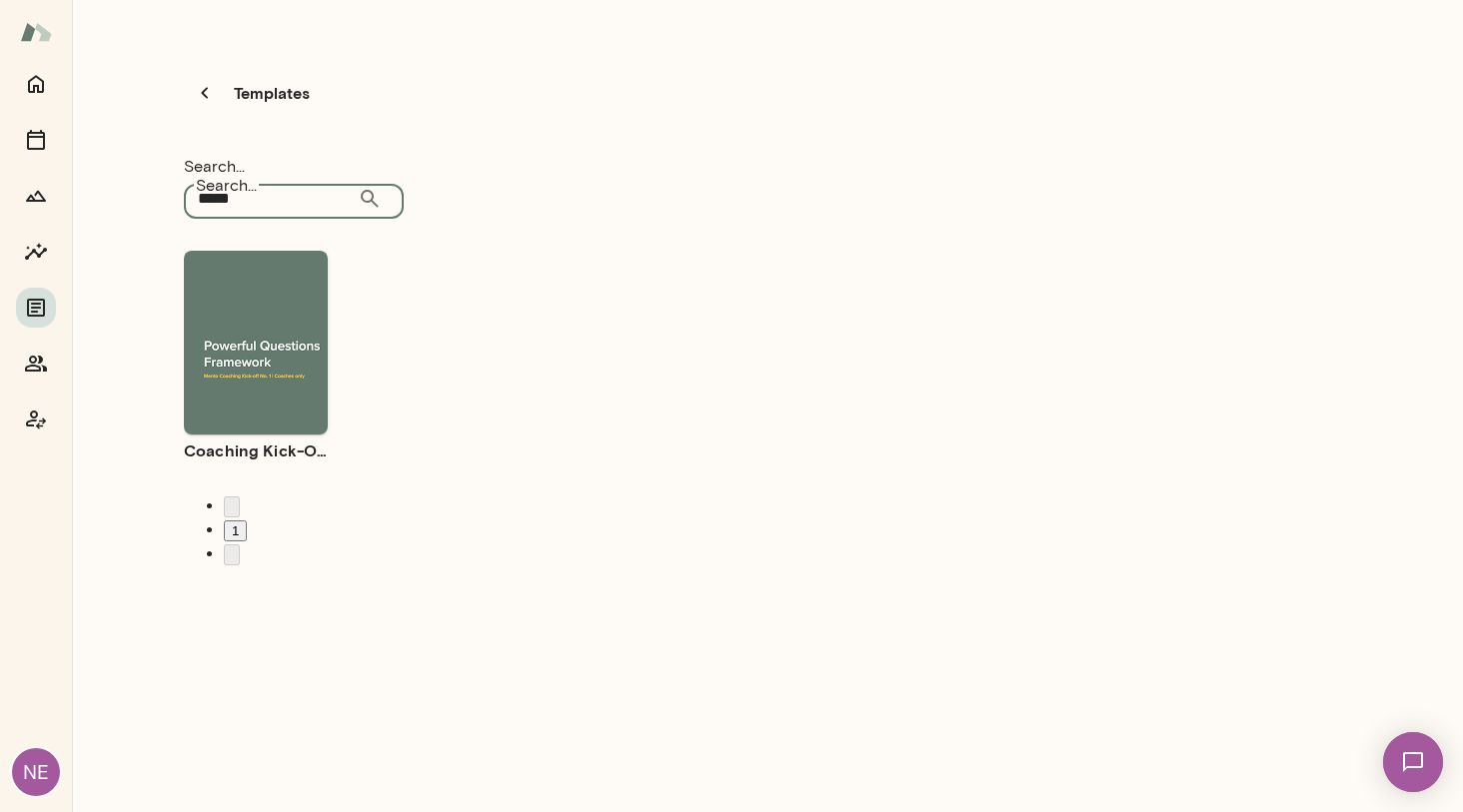 type on "*****" 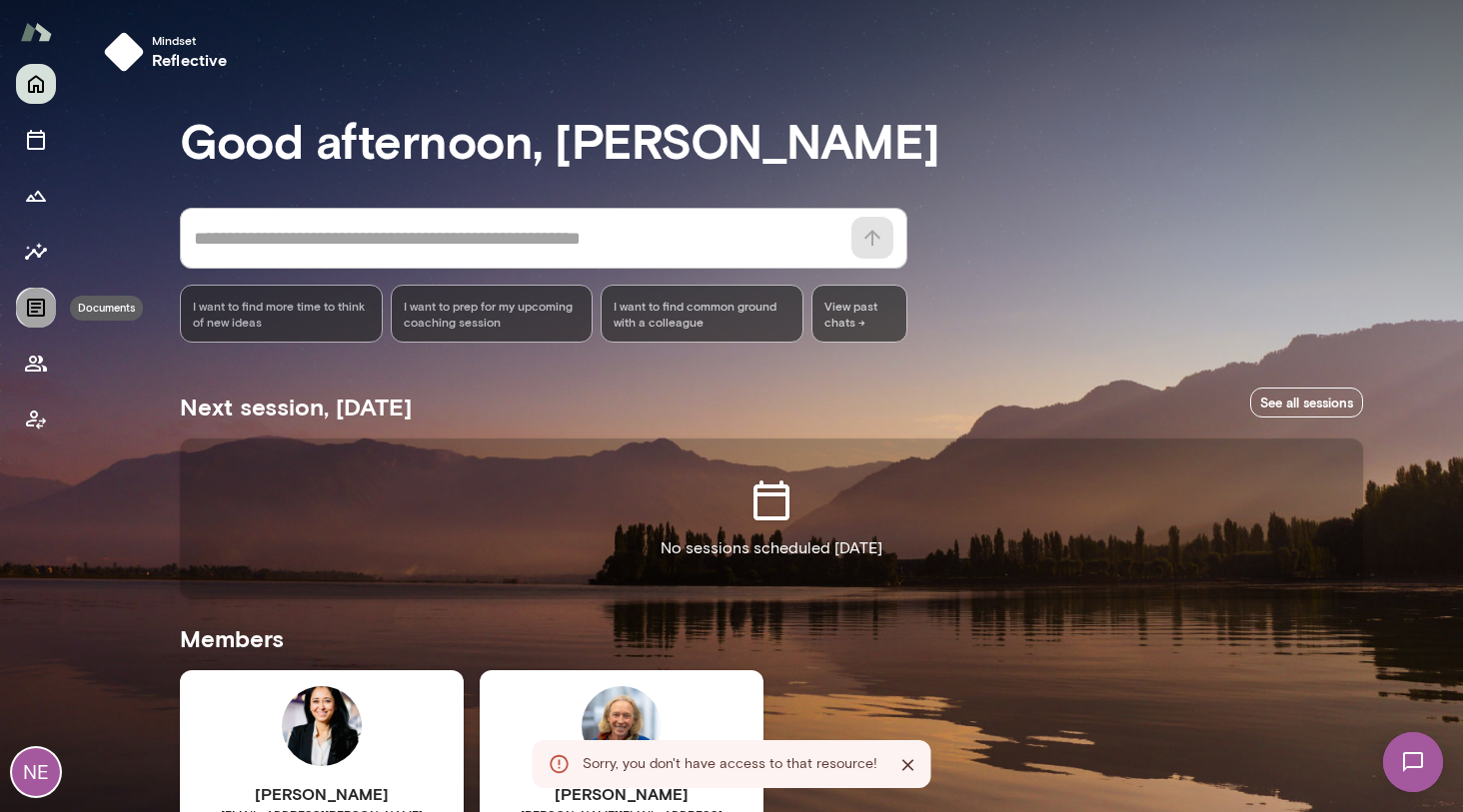 click at bounding box center (36, 308) 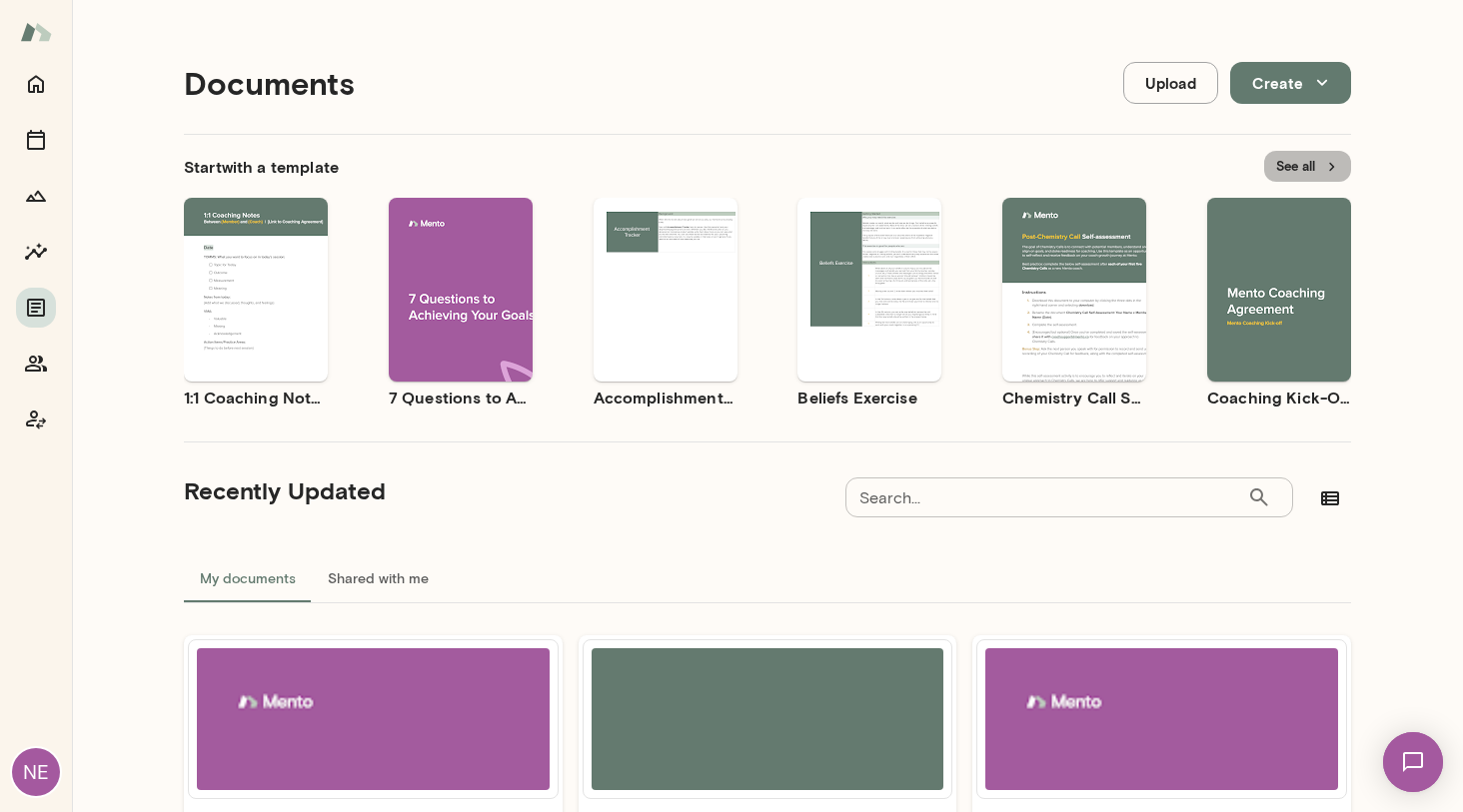 click 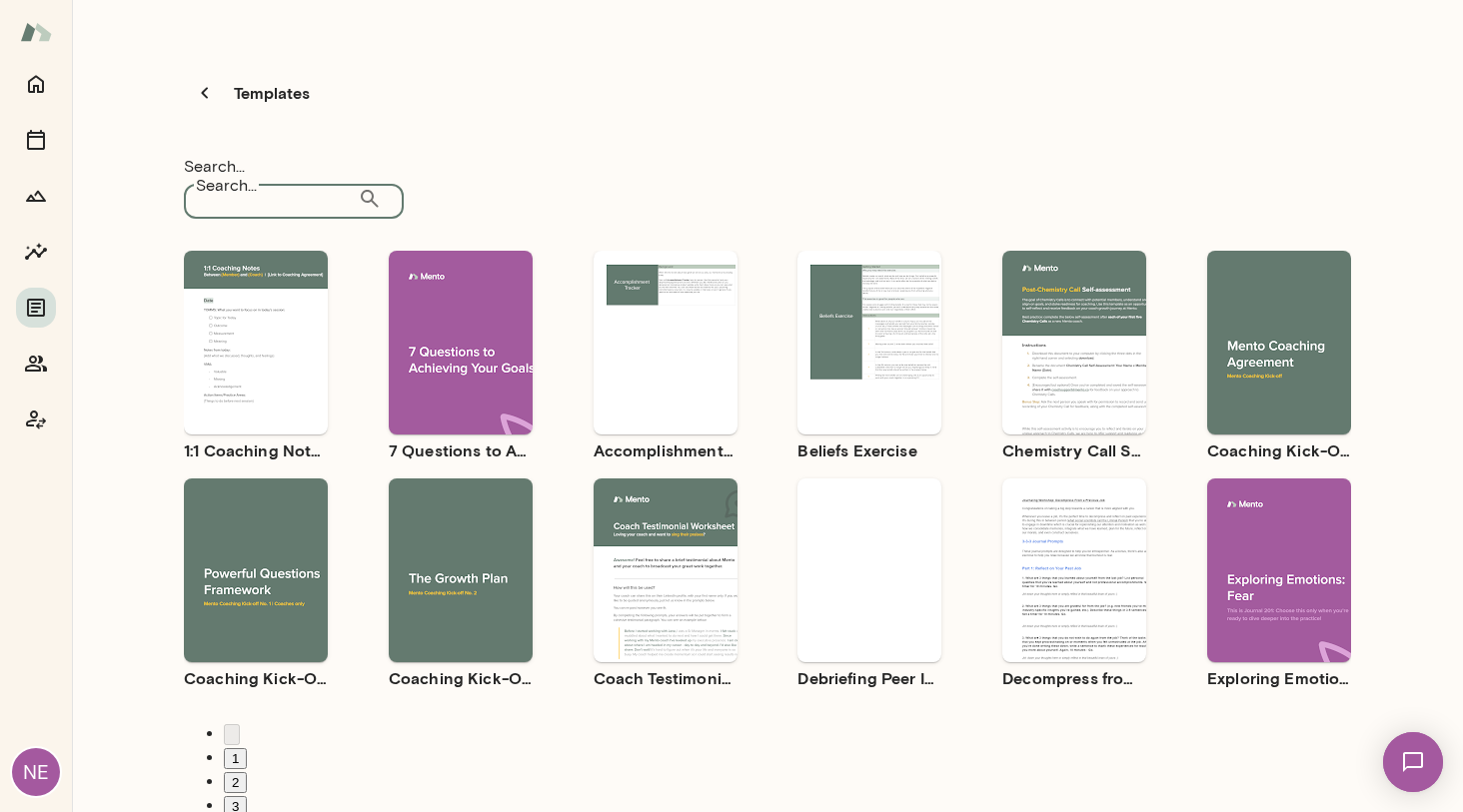 click on "Search..." at bounding box center [271, 199] 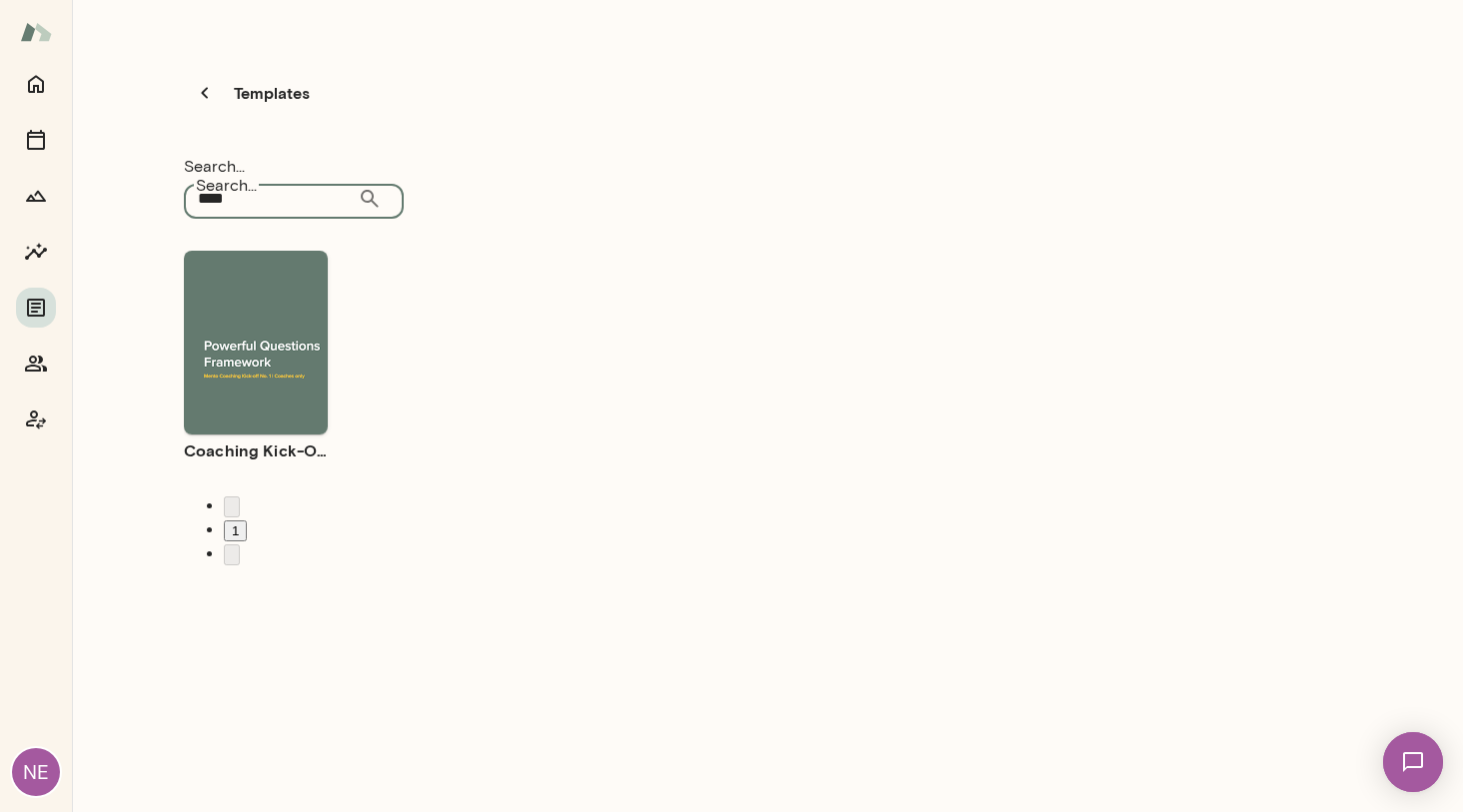 type on "****" 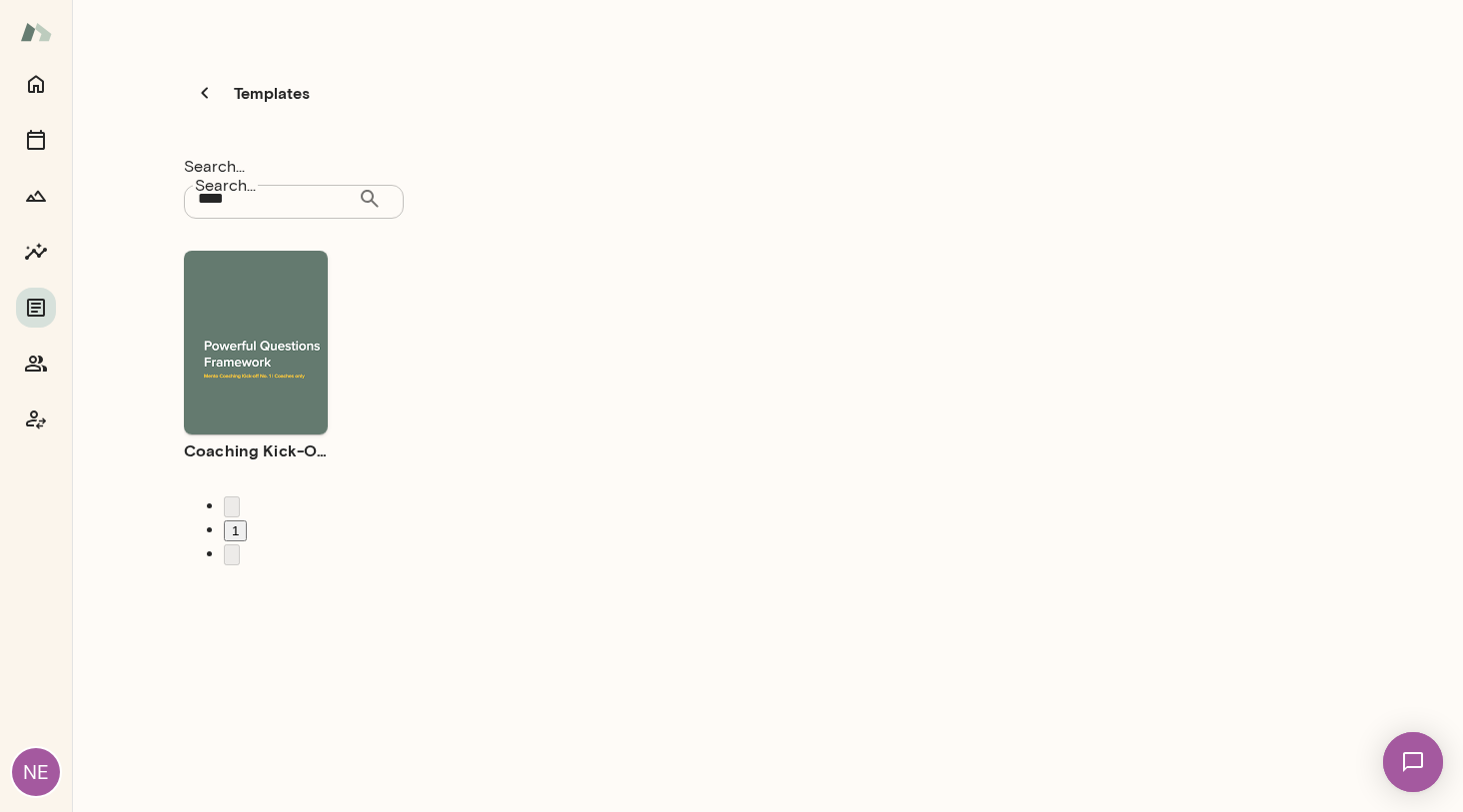 click on "Use template" at bounding box center [268, 326] 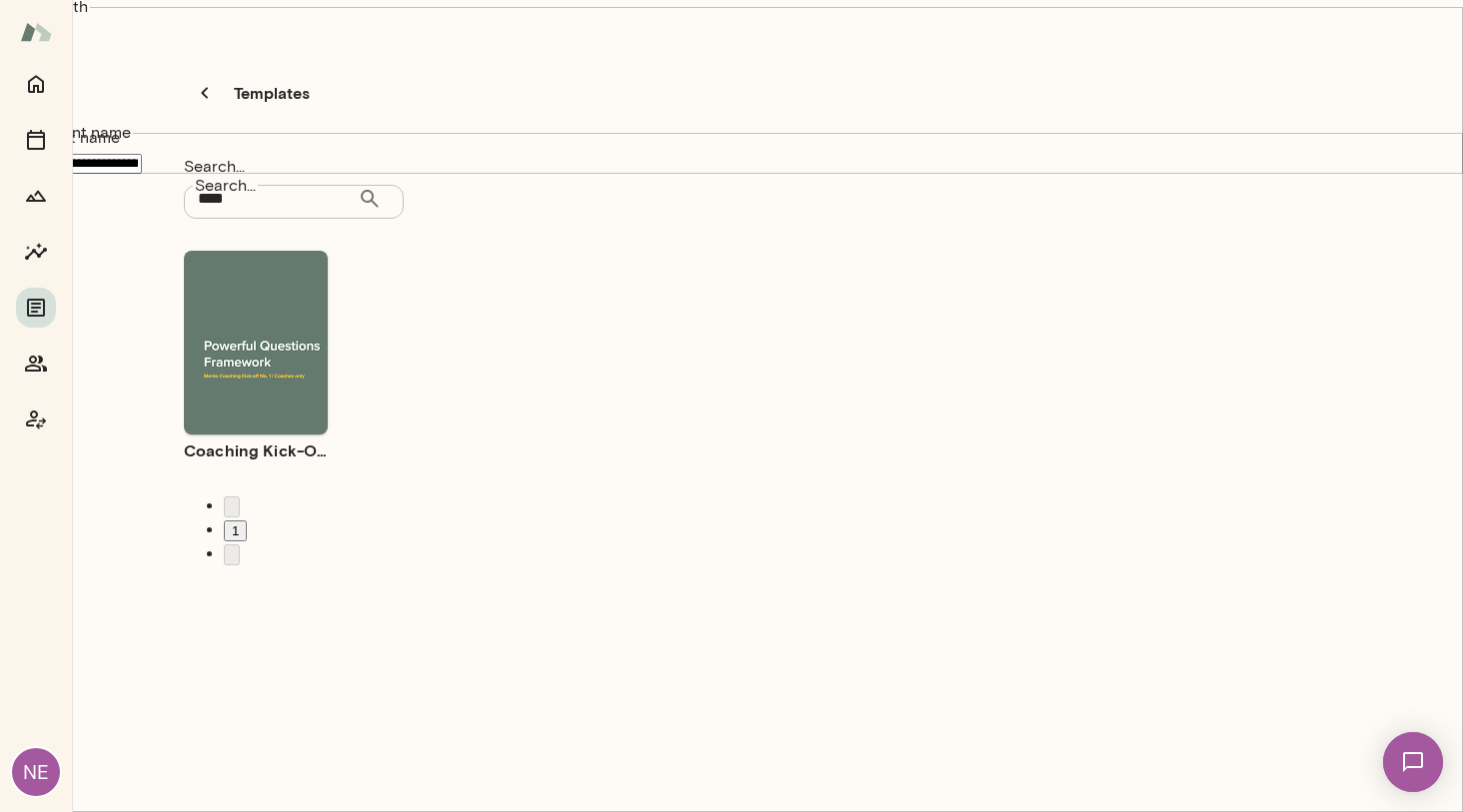 click on "Open in  Docs" at bounding box center (182, 1768) 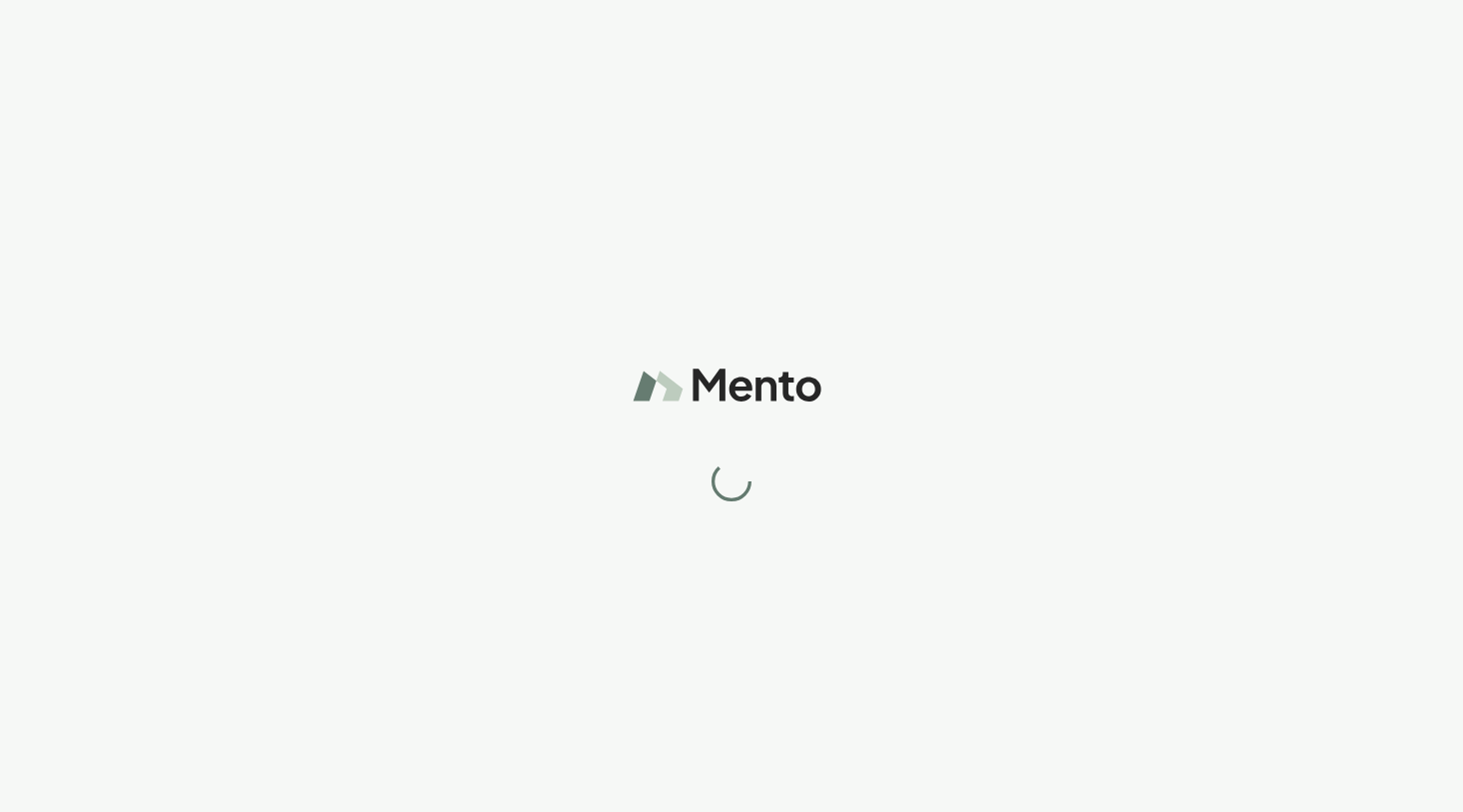scroll, scrollTop: 0, scrollLeft: 0, axis: both 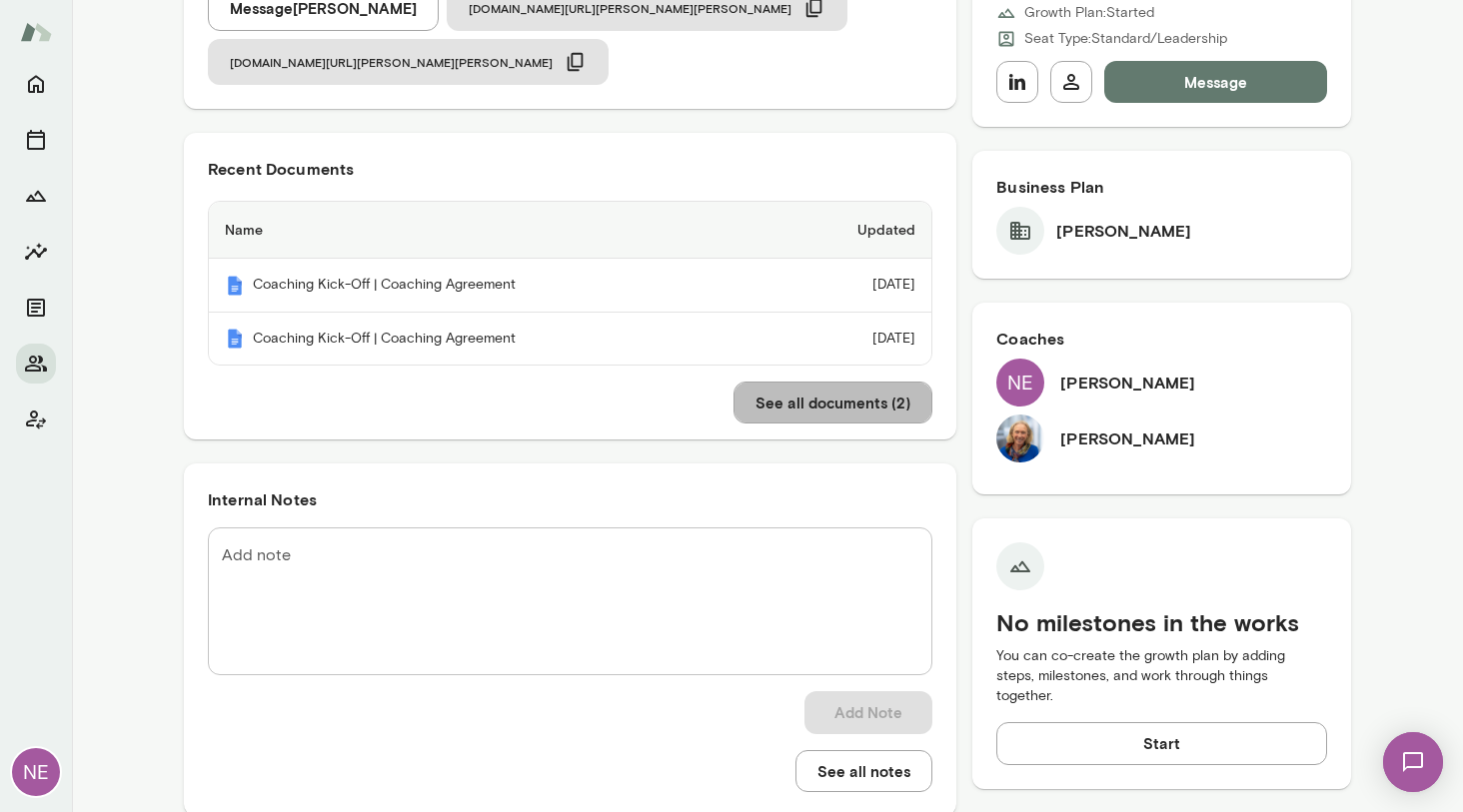 click on "See all documents ( 2 )" at bounding box center (832, 403) 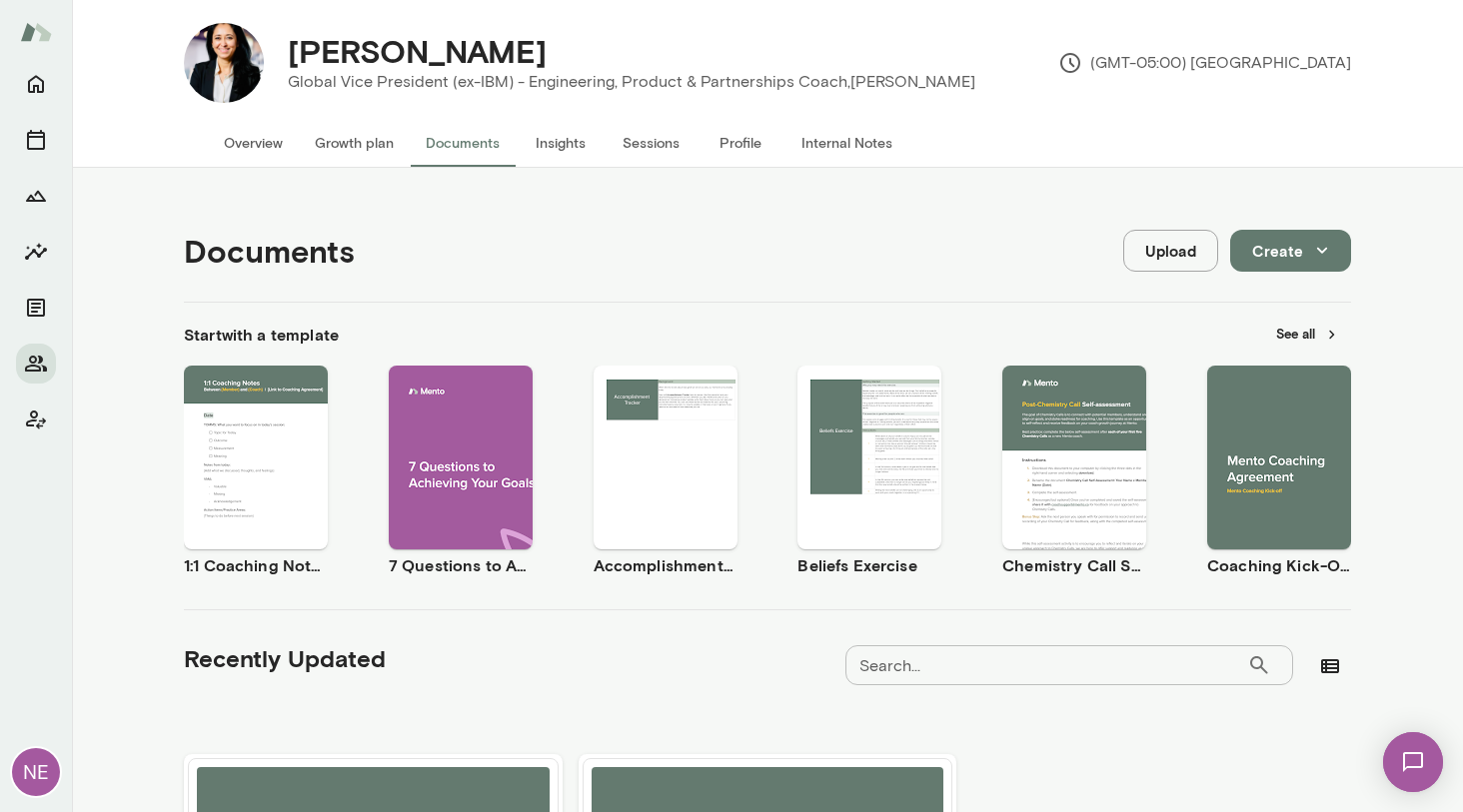 scroll, scrollTop: 0, scrollLeft: 0, axis: both 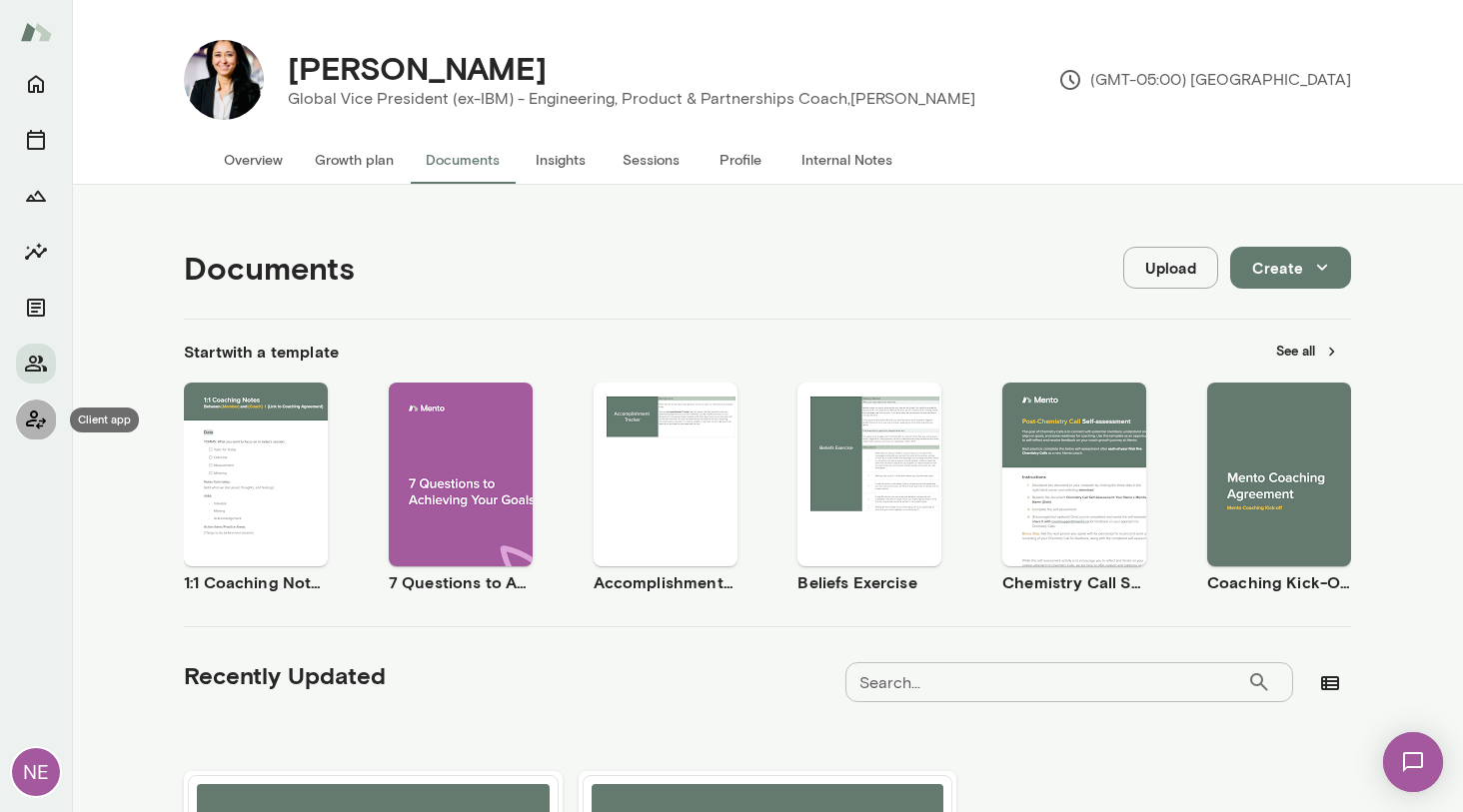 click 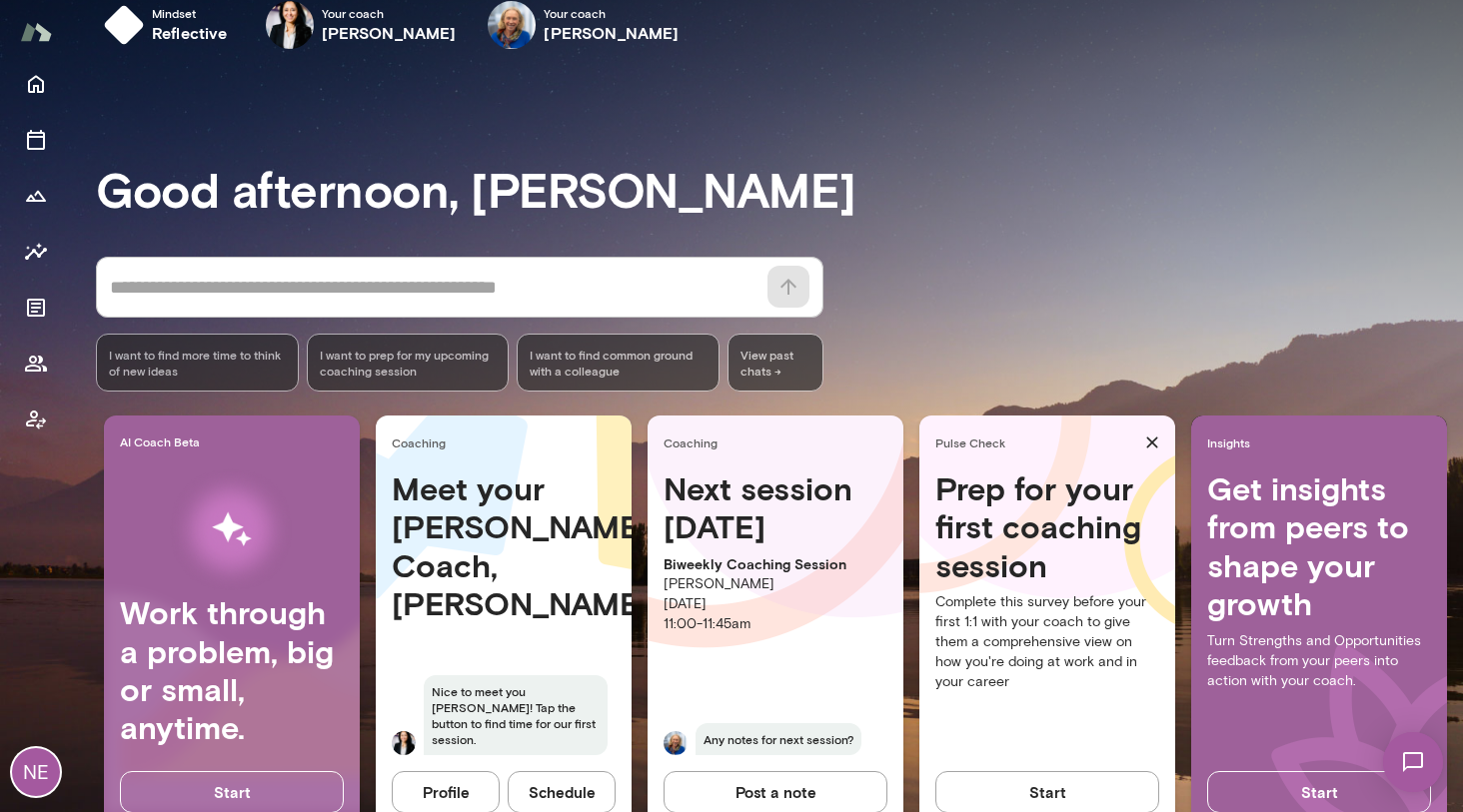 scroll, scrollTop: 88, scrollLeft: 0, axis: vertical 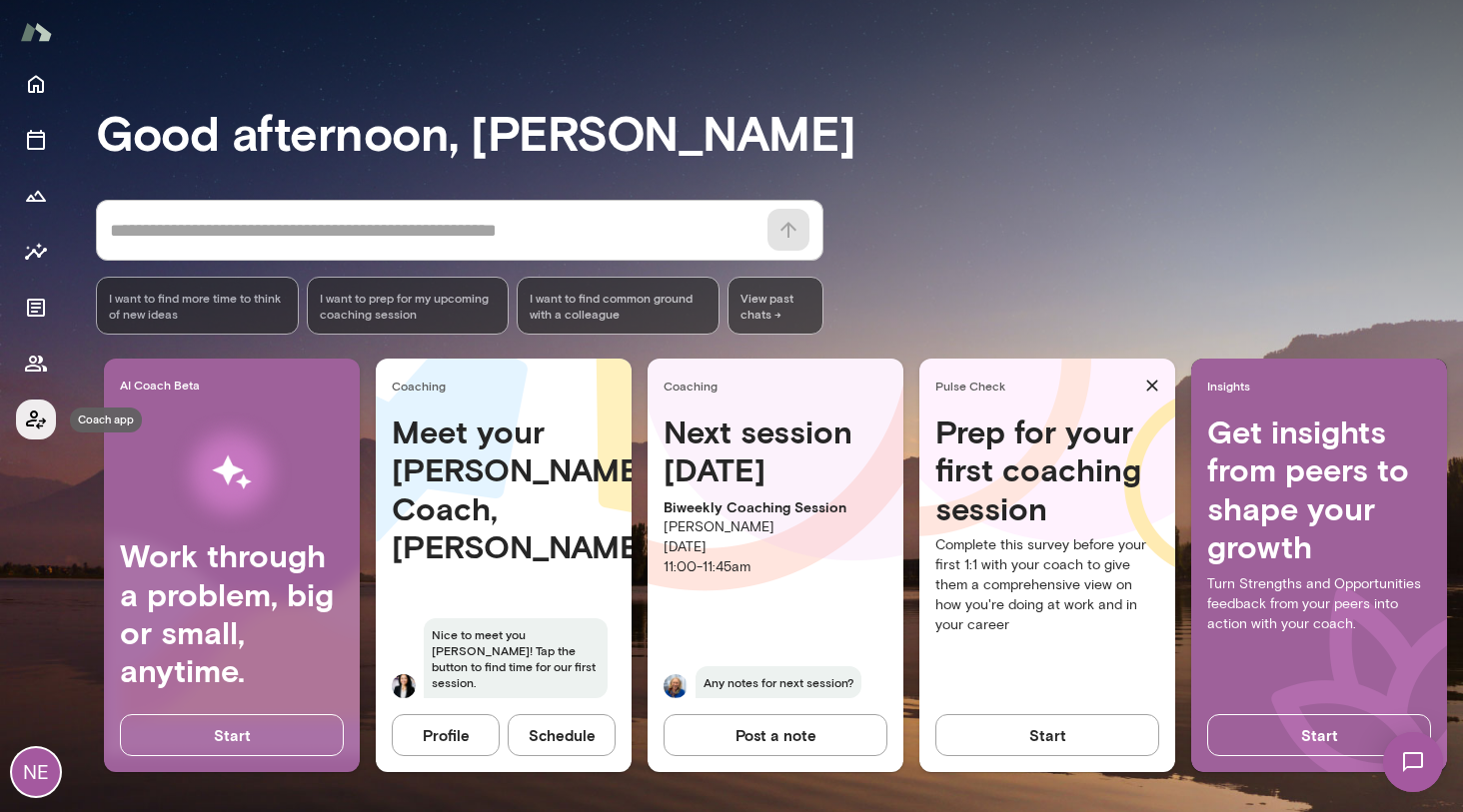 click at bounding box center (36, 419) 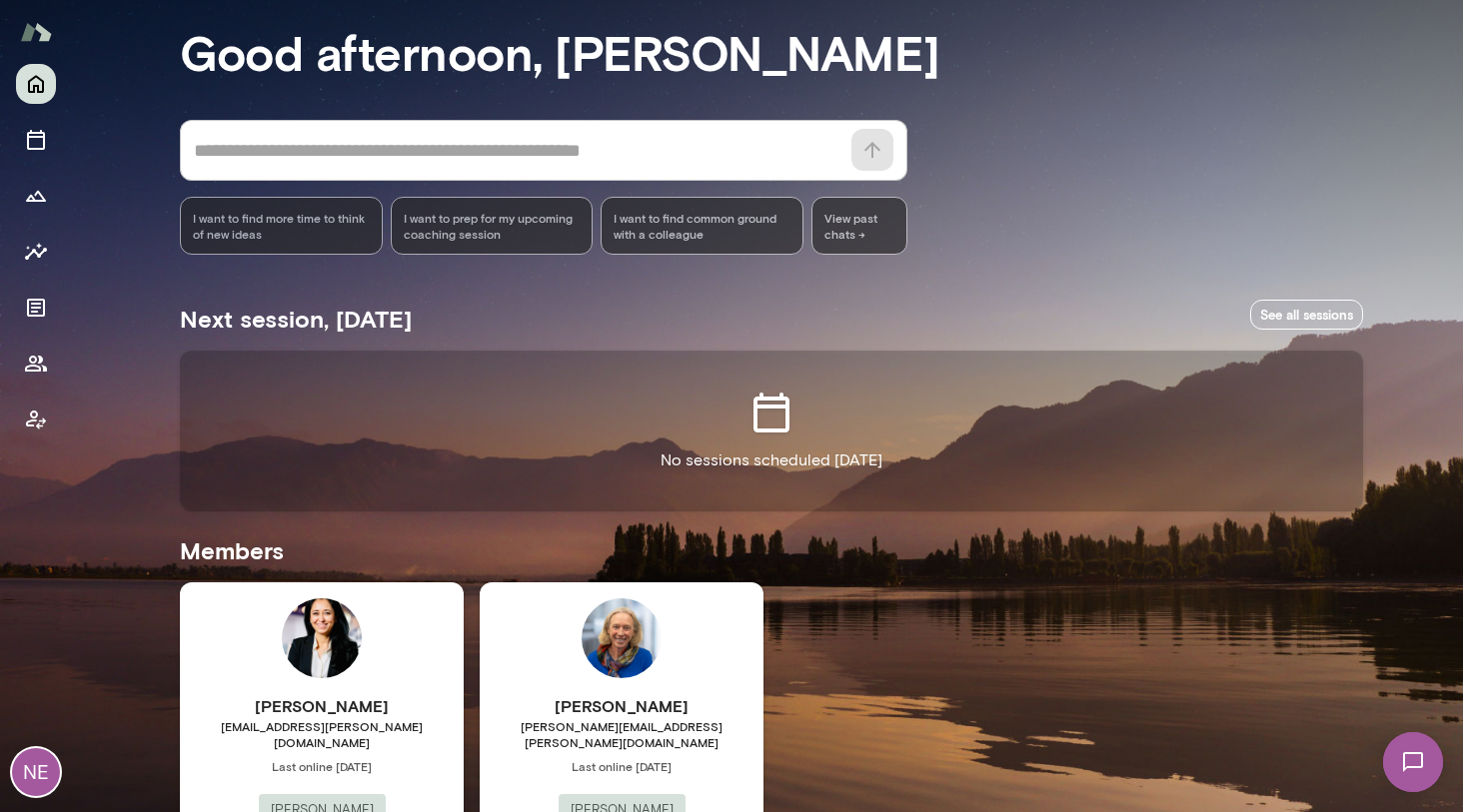 click on "NE" at bounding box center [36, 772] 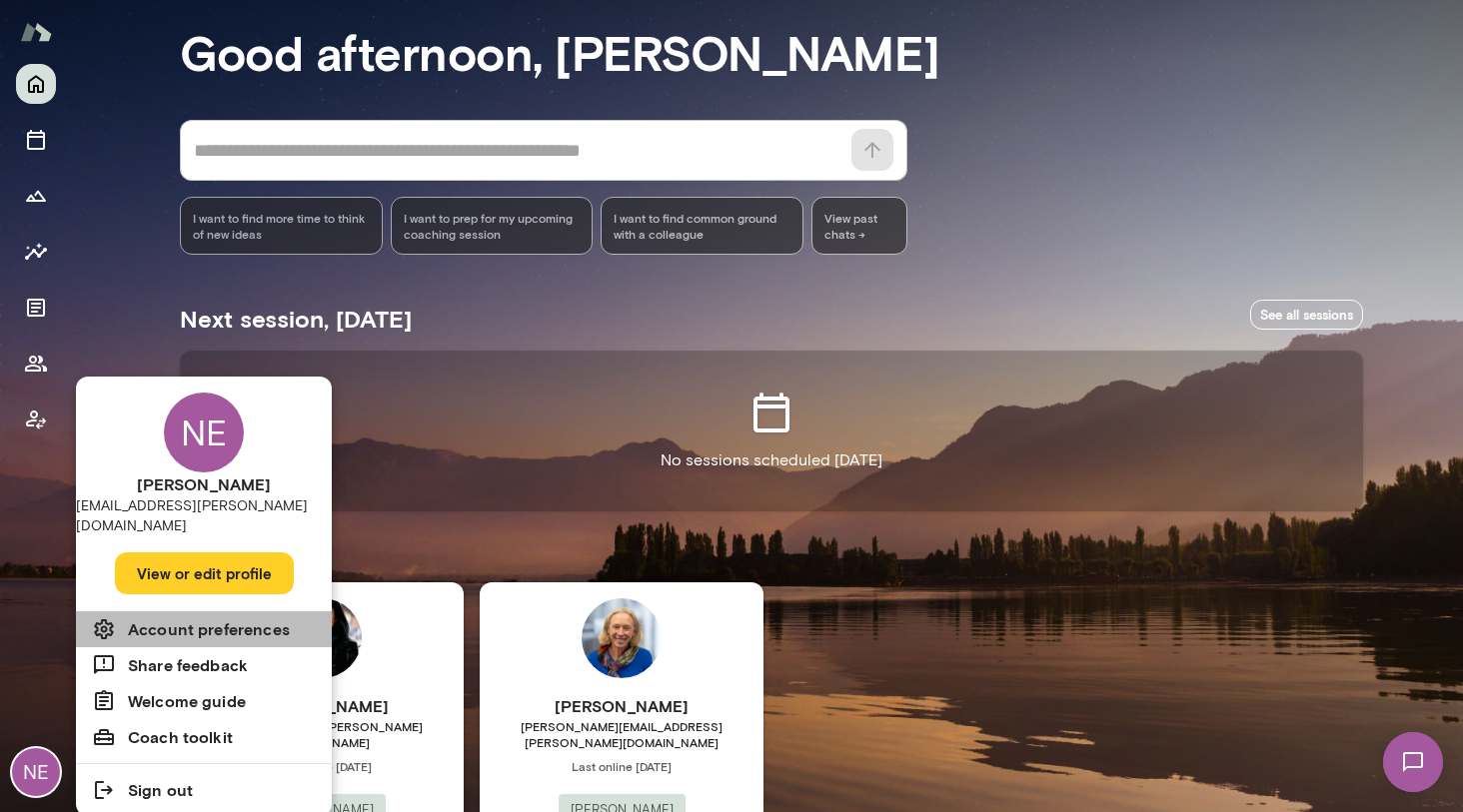 click on "Account preferences" at bounding box center [209, 629] 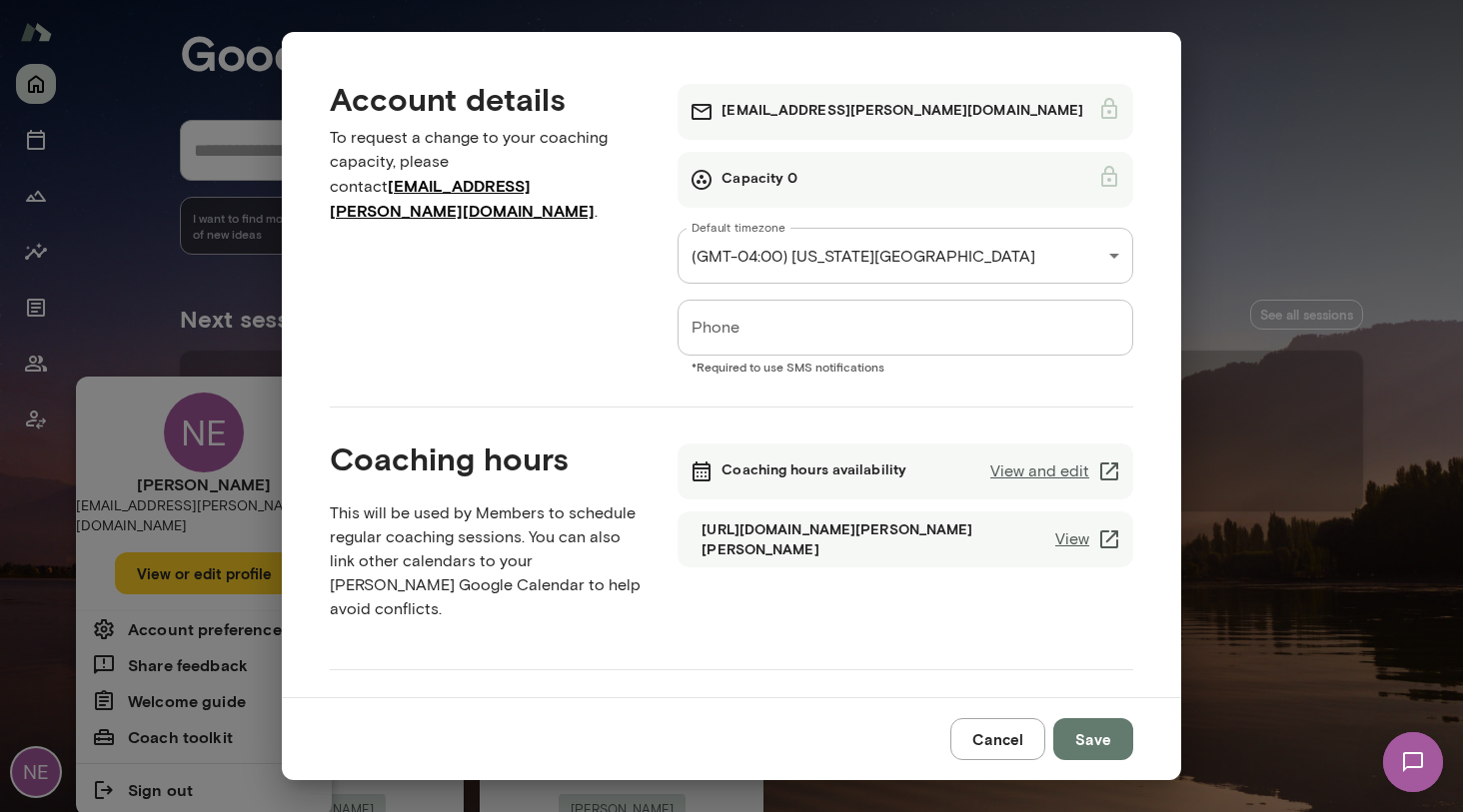 click on "Phone" at bounding box center (905, 328) 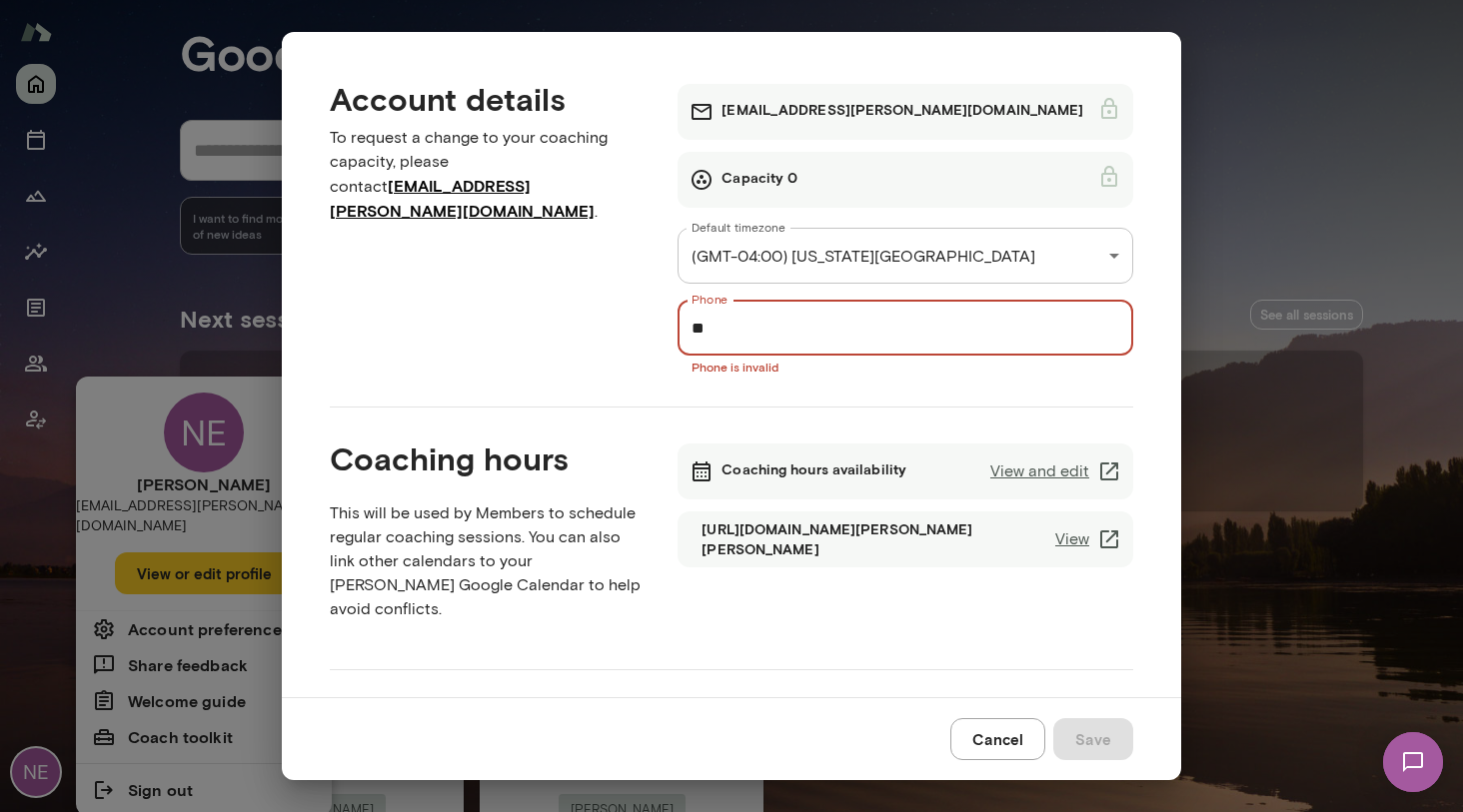 type on "*" 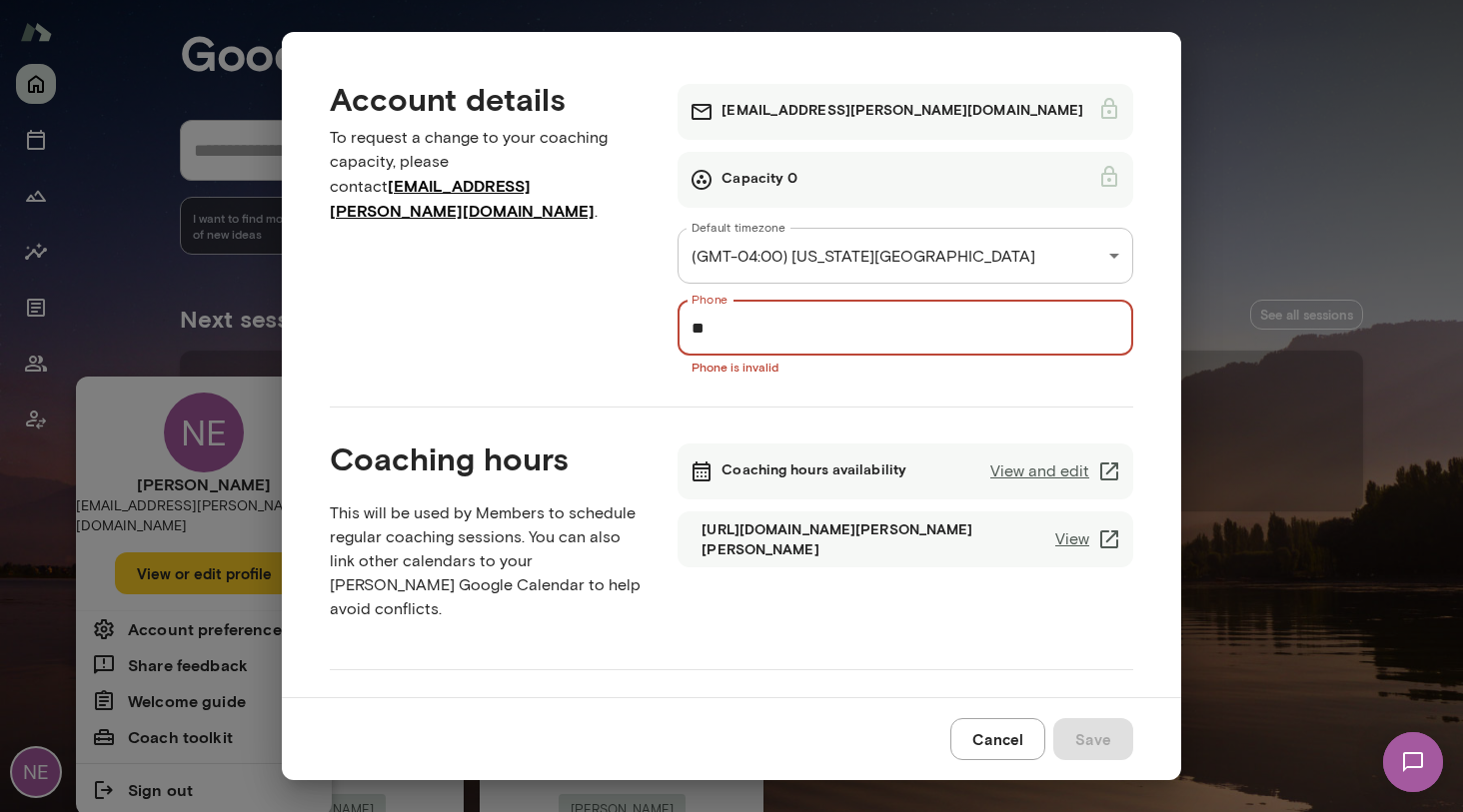 type on "*" 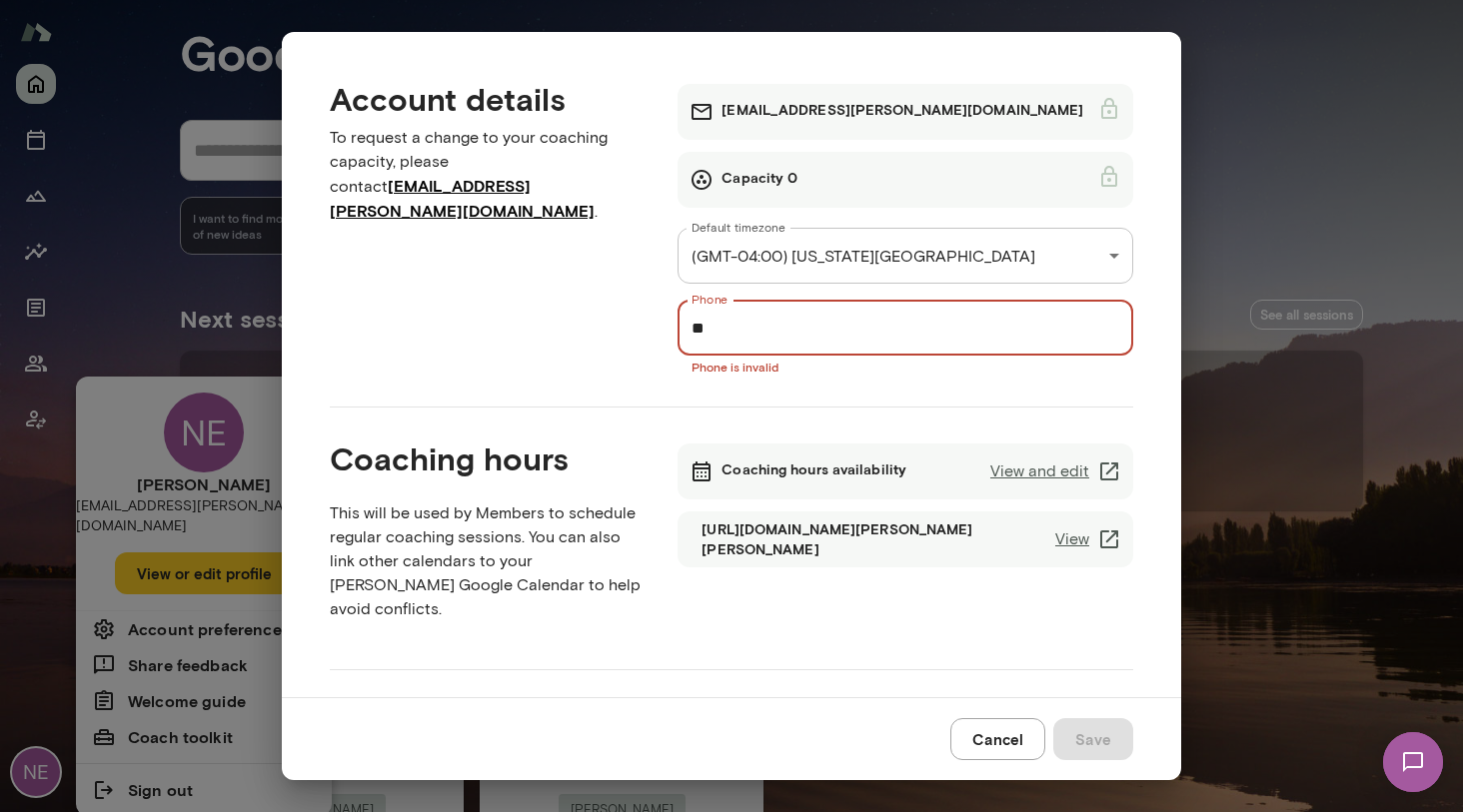 type on "*" 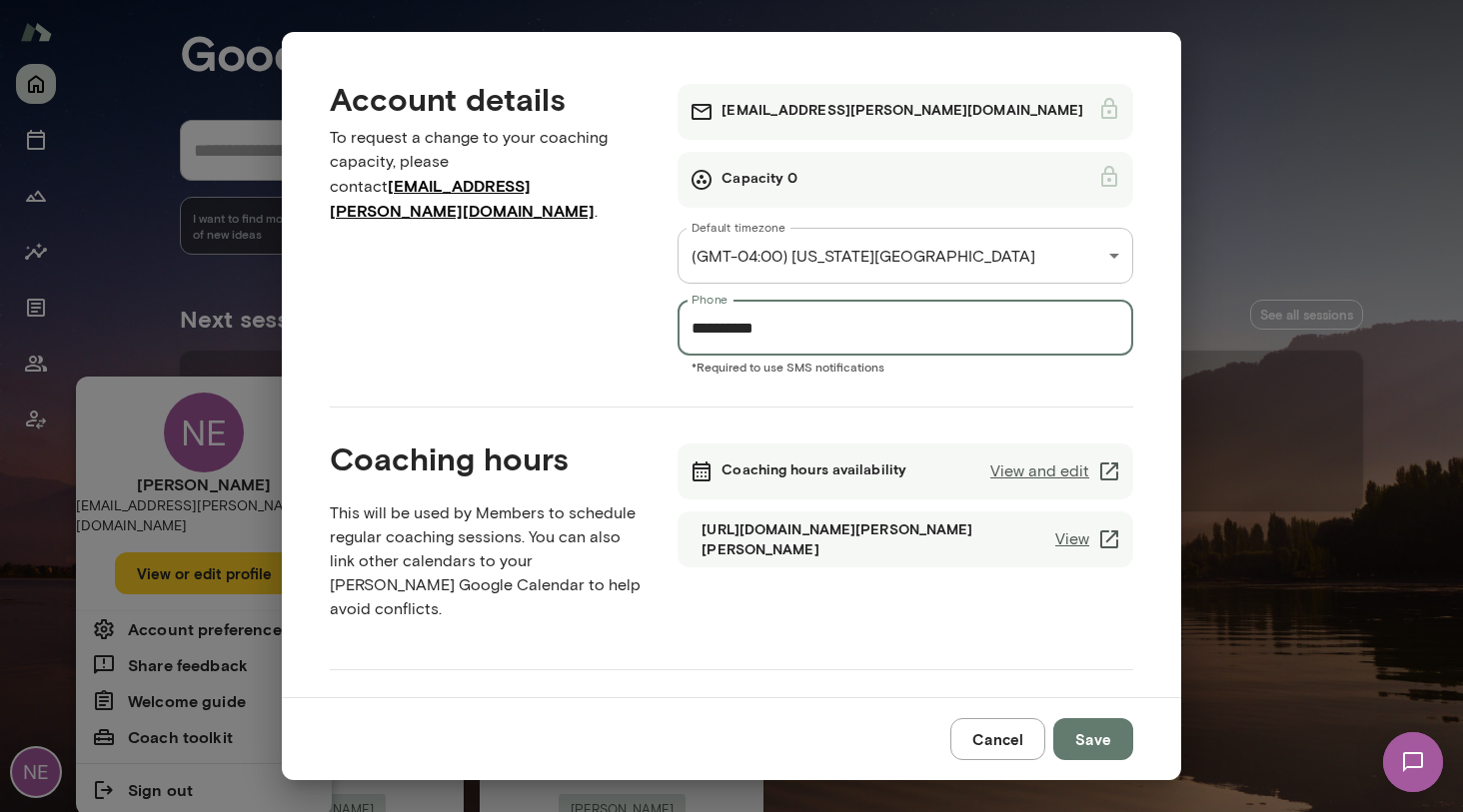 type on "**********" 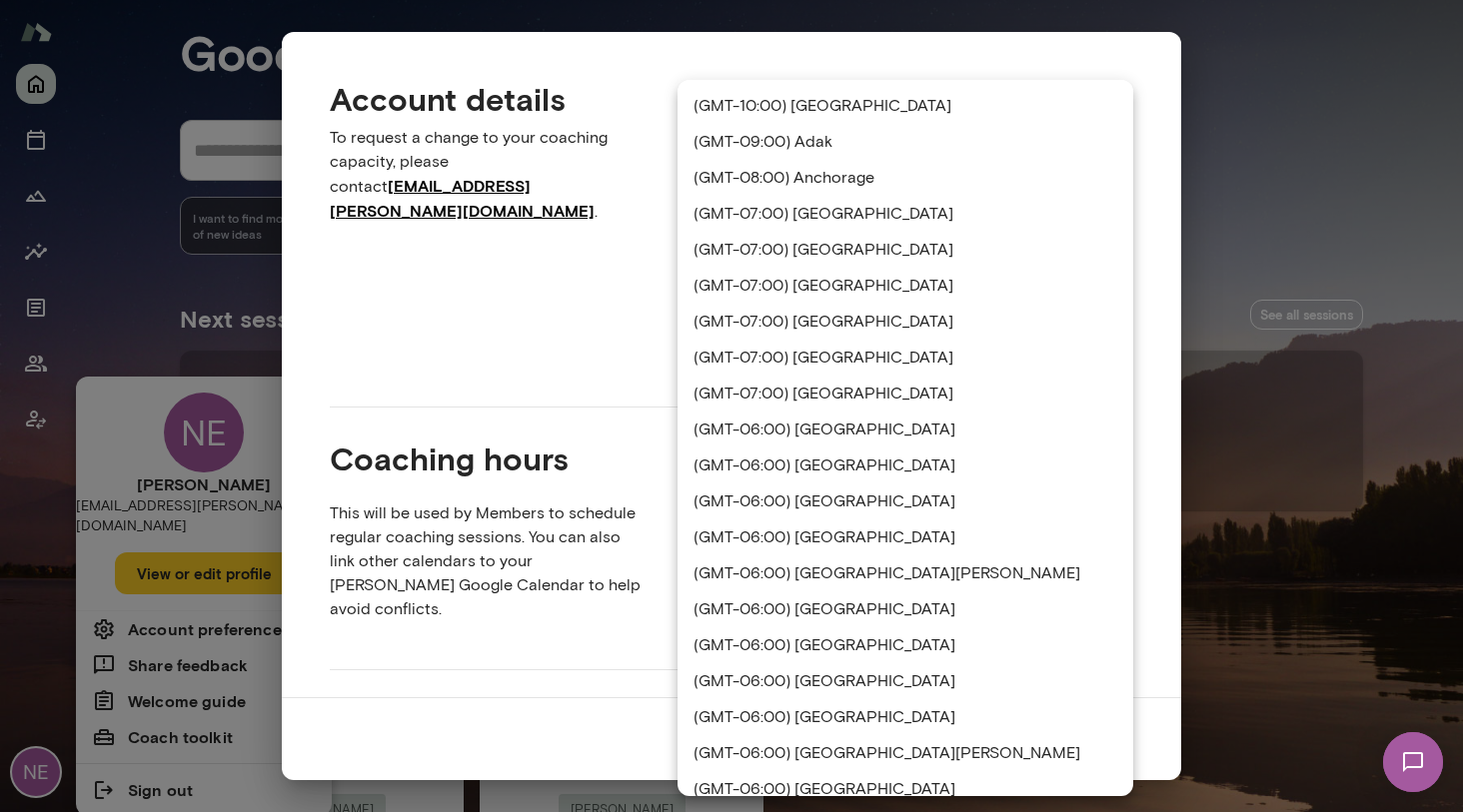 click on "**********" at bounding box center [732, 0] 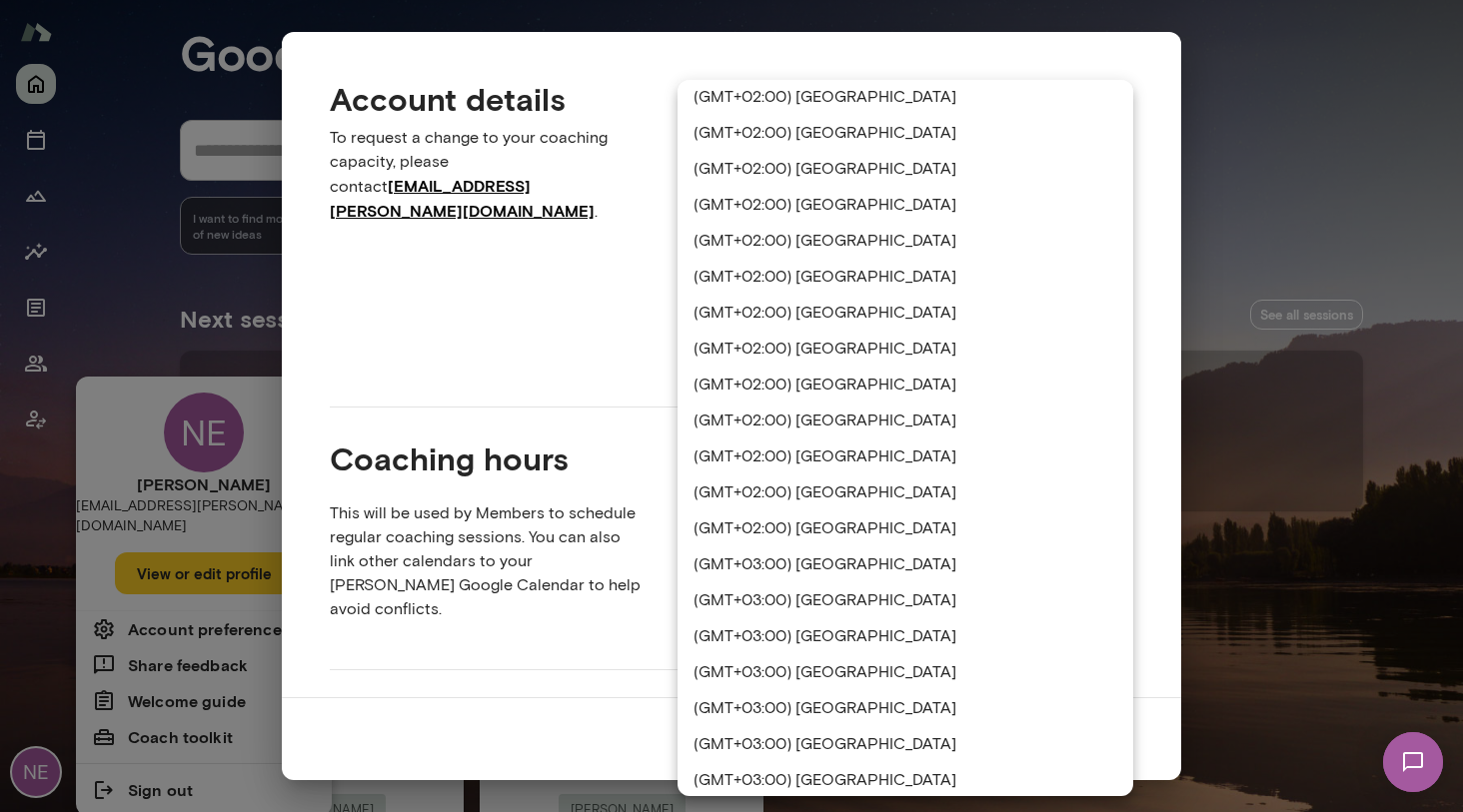 scroll, scrollTop: 3449, scrollLeft: 0, axis: vertical 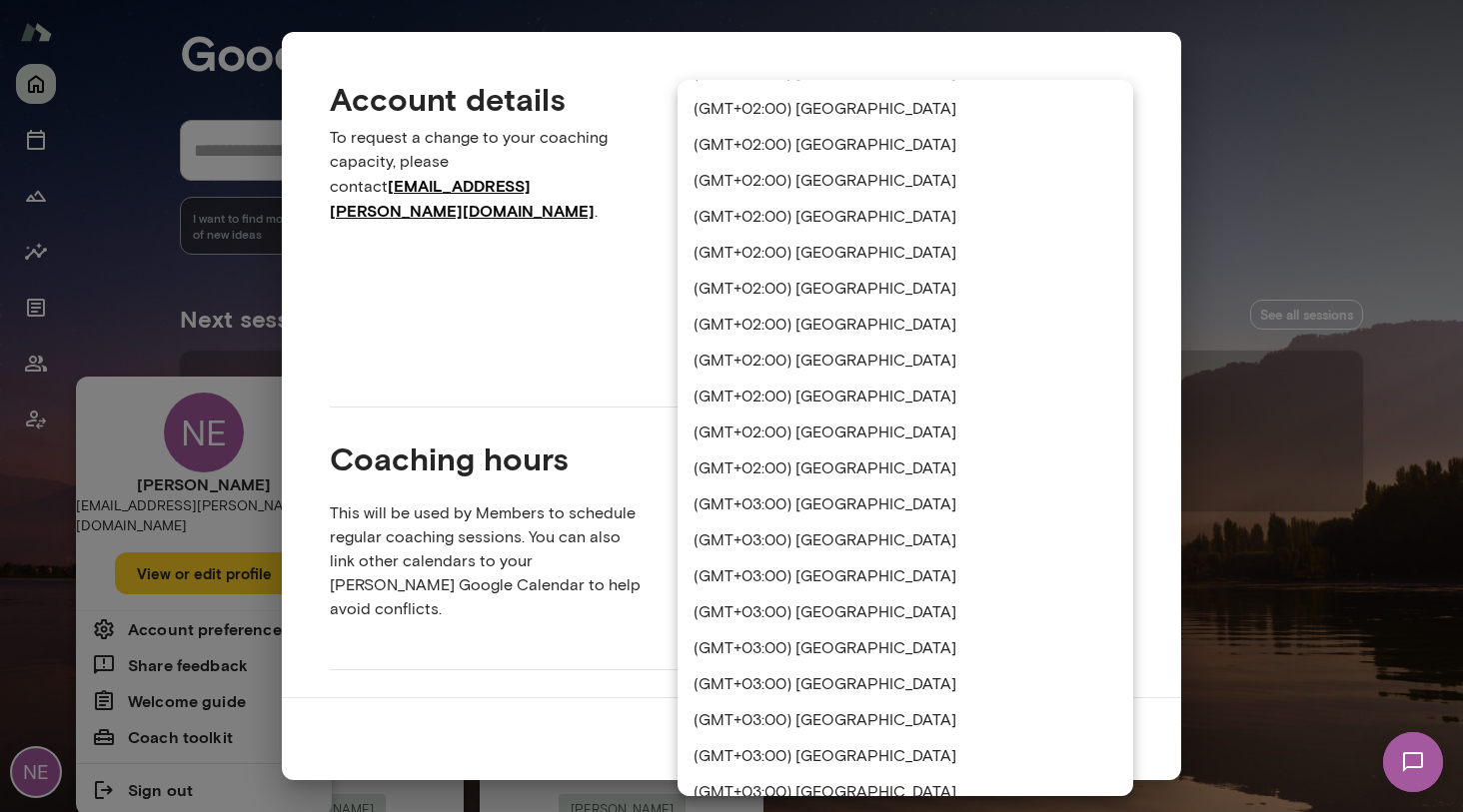 click on "(GMT+03:00) Athens" at bounding box center [905, 504] 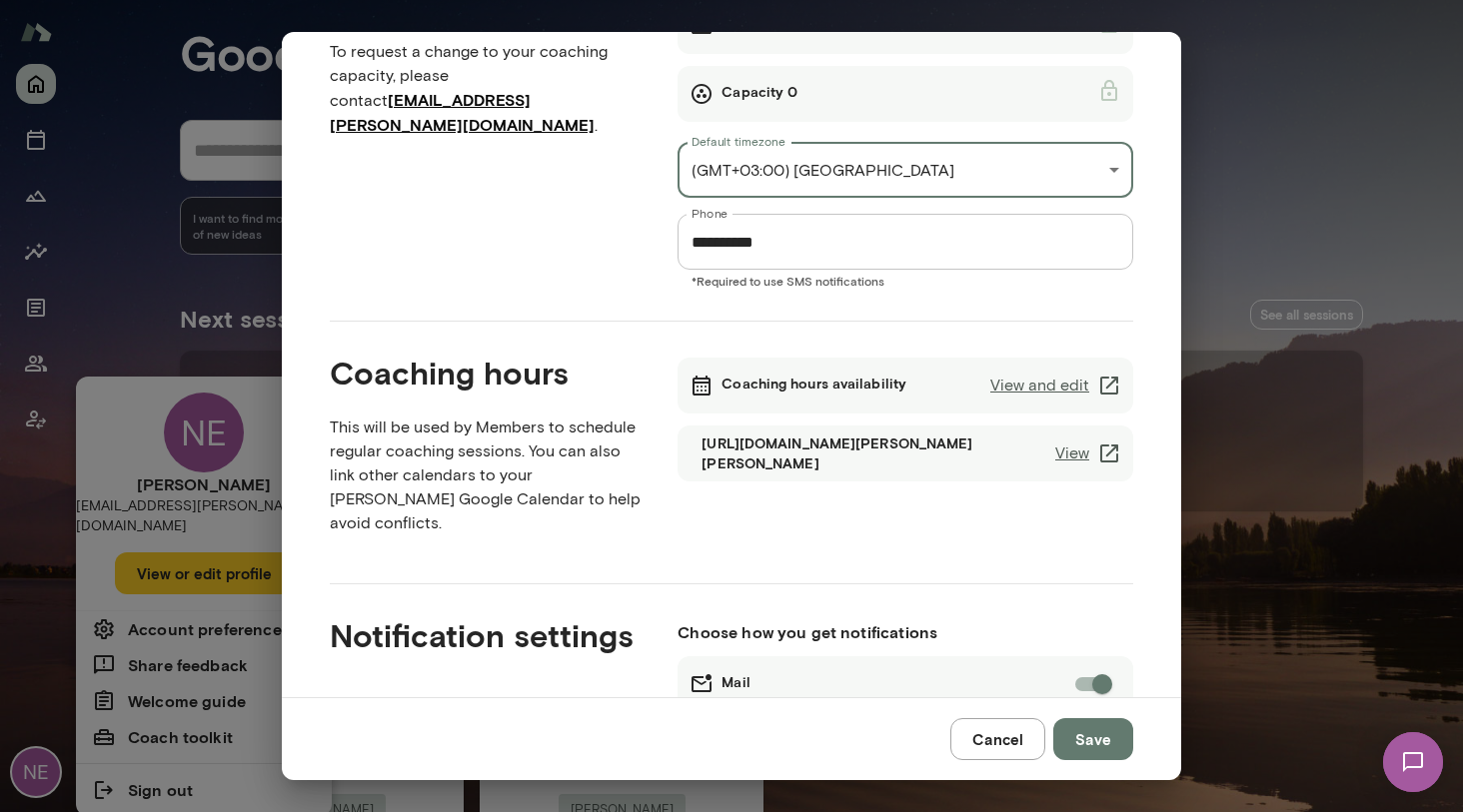 scroll, scrollTop: 85, scrollLeft: 0, axis: vertical 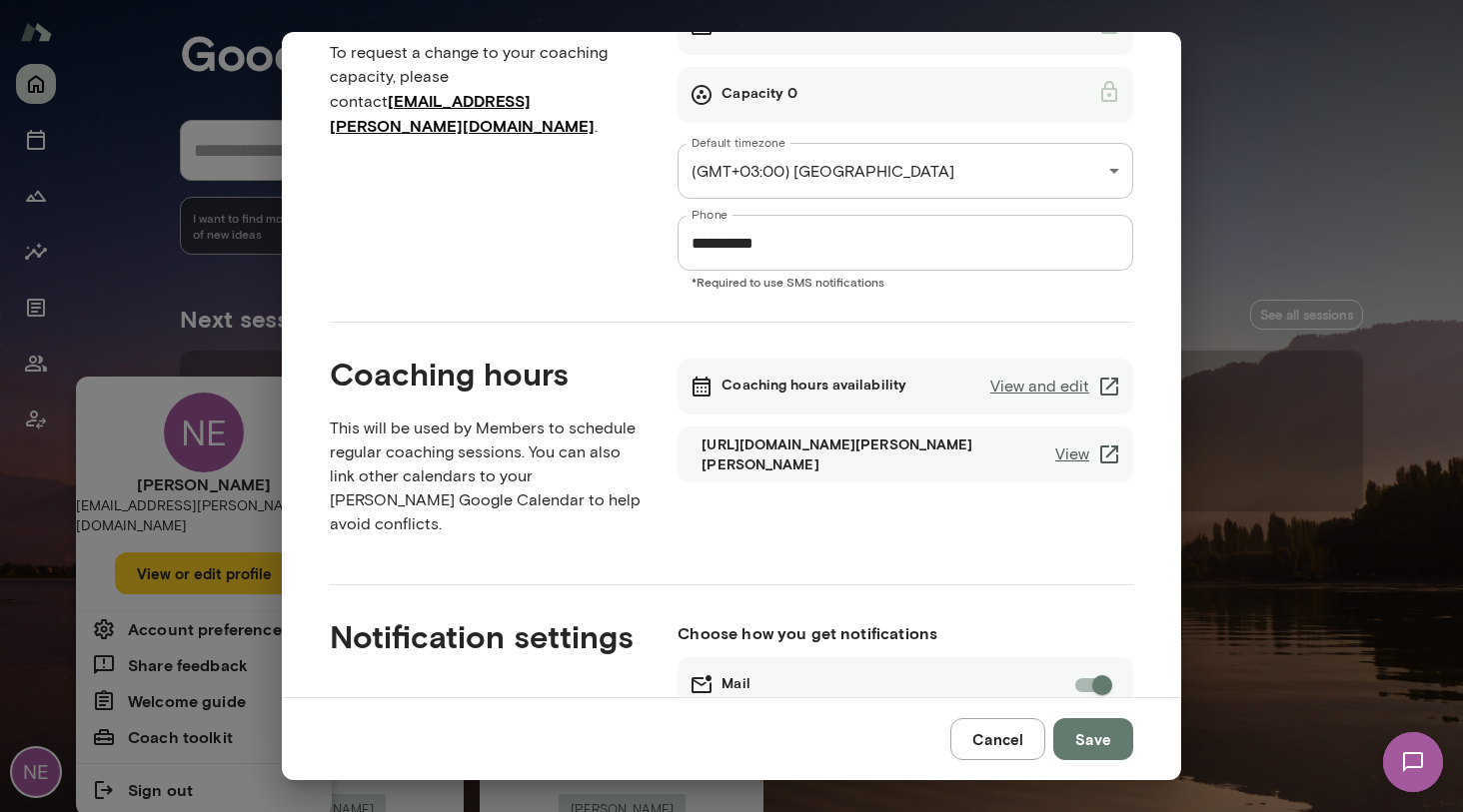click on "View and edit" at bounding box center (1055, 387) 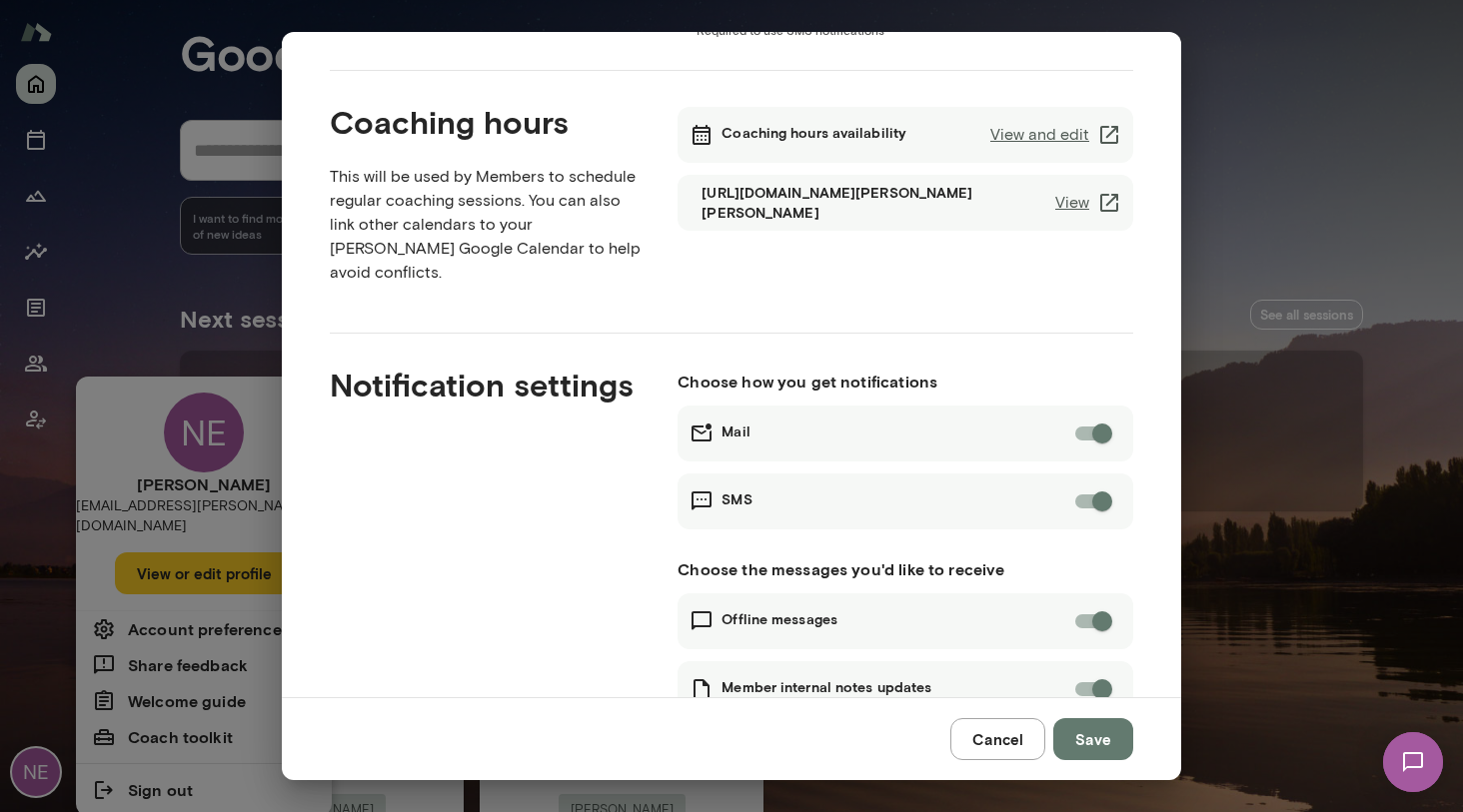 scroll, scrollTop: 381, scrollLeft: 0, axis: vertical 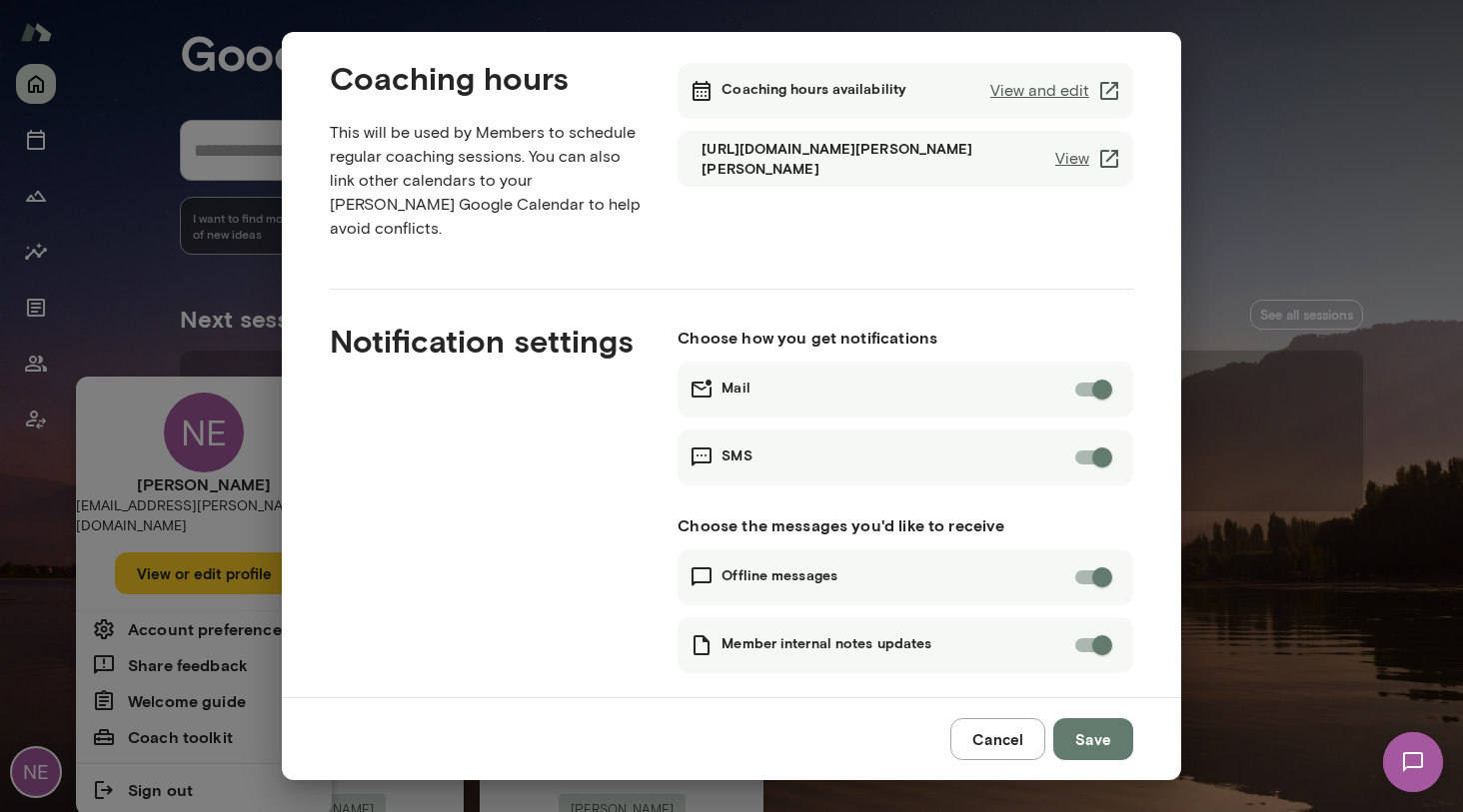 click on "Save" at bounding box center (1093, 739) 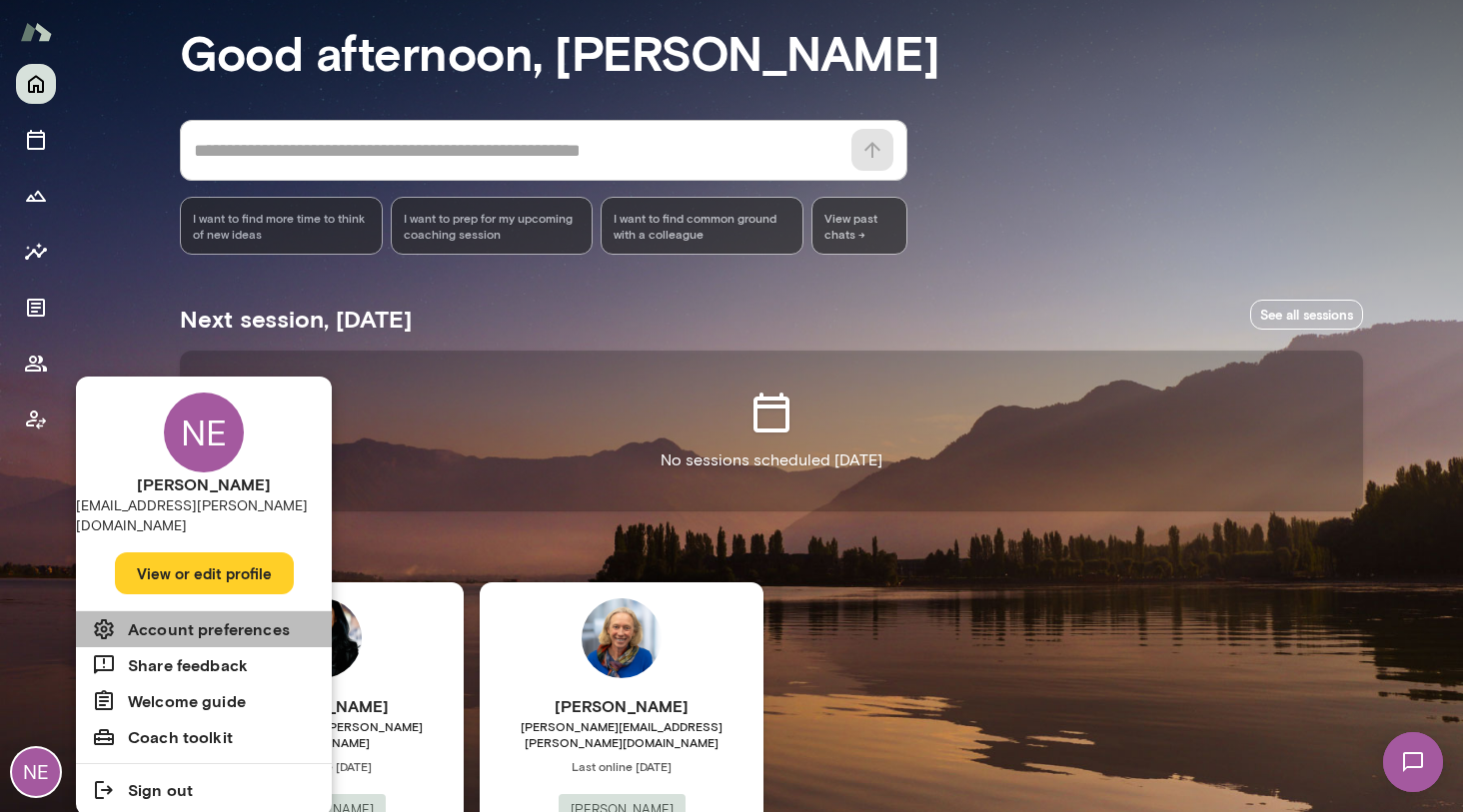 click on "Account preferences" at bounding box center [204, 629] 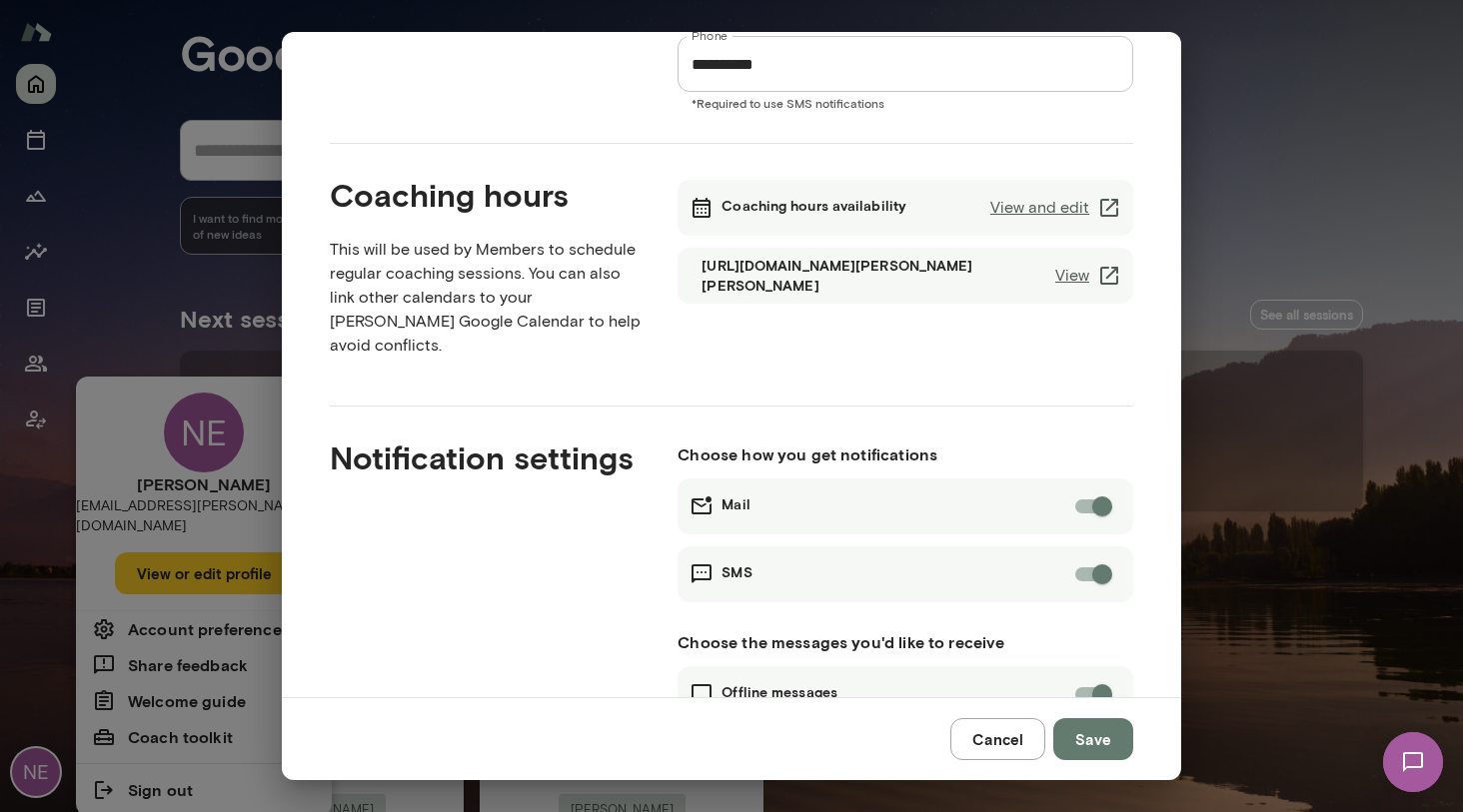 scroll, scrollTop: 289, scrollLeft: 0, axis: vertical 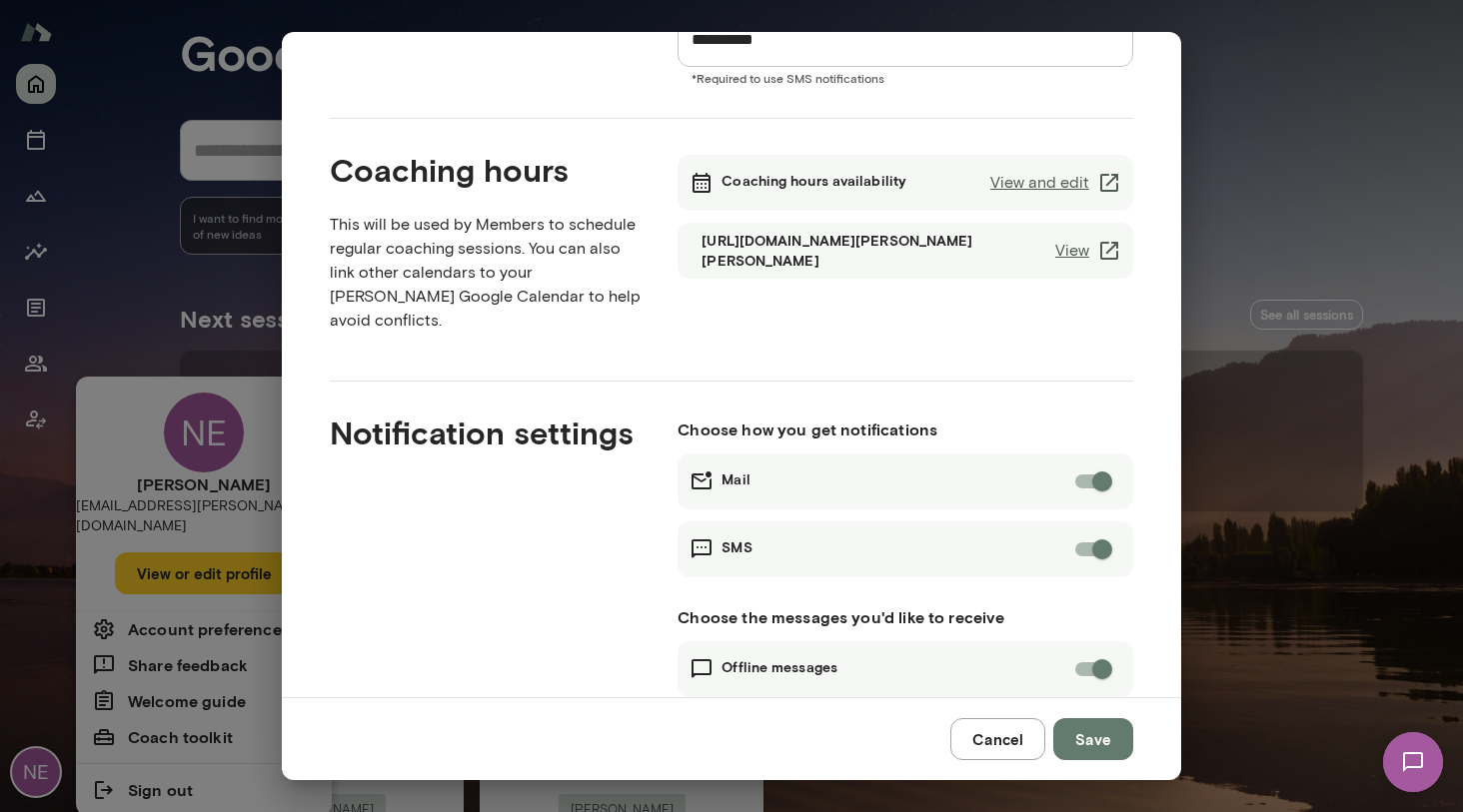 click on "Save" at bounding box center (1093, 739) 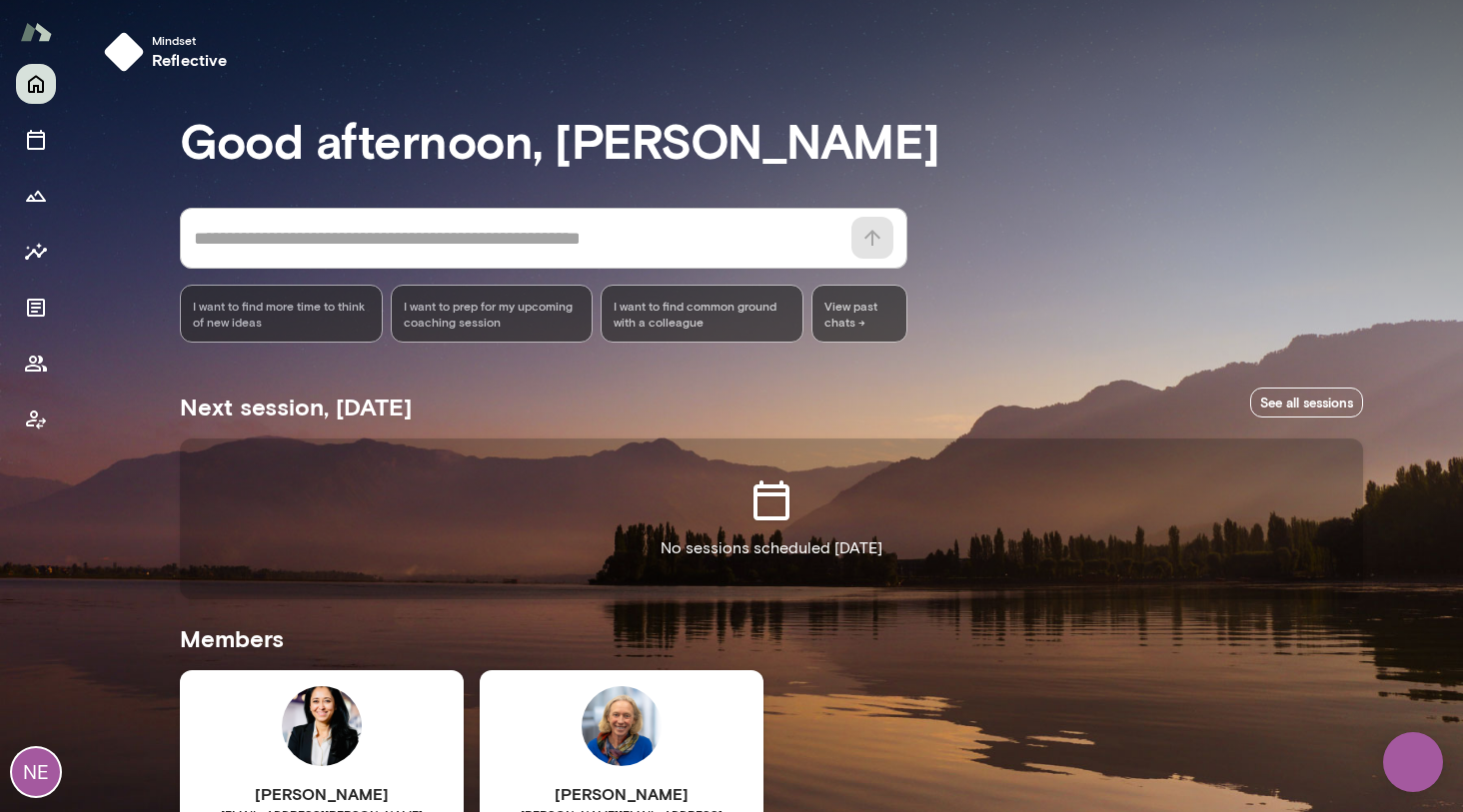 scroll, scrollTop: 0, scrollLeft: 0, axis: both 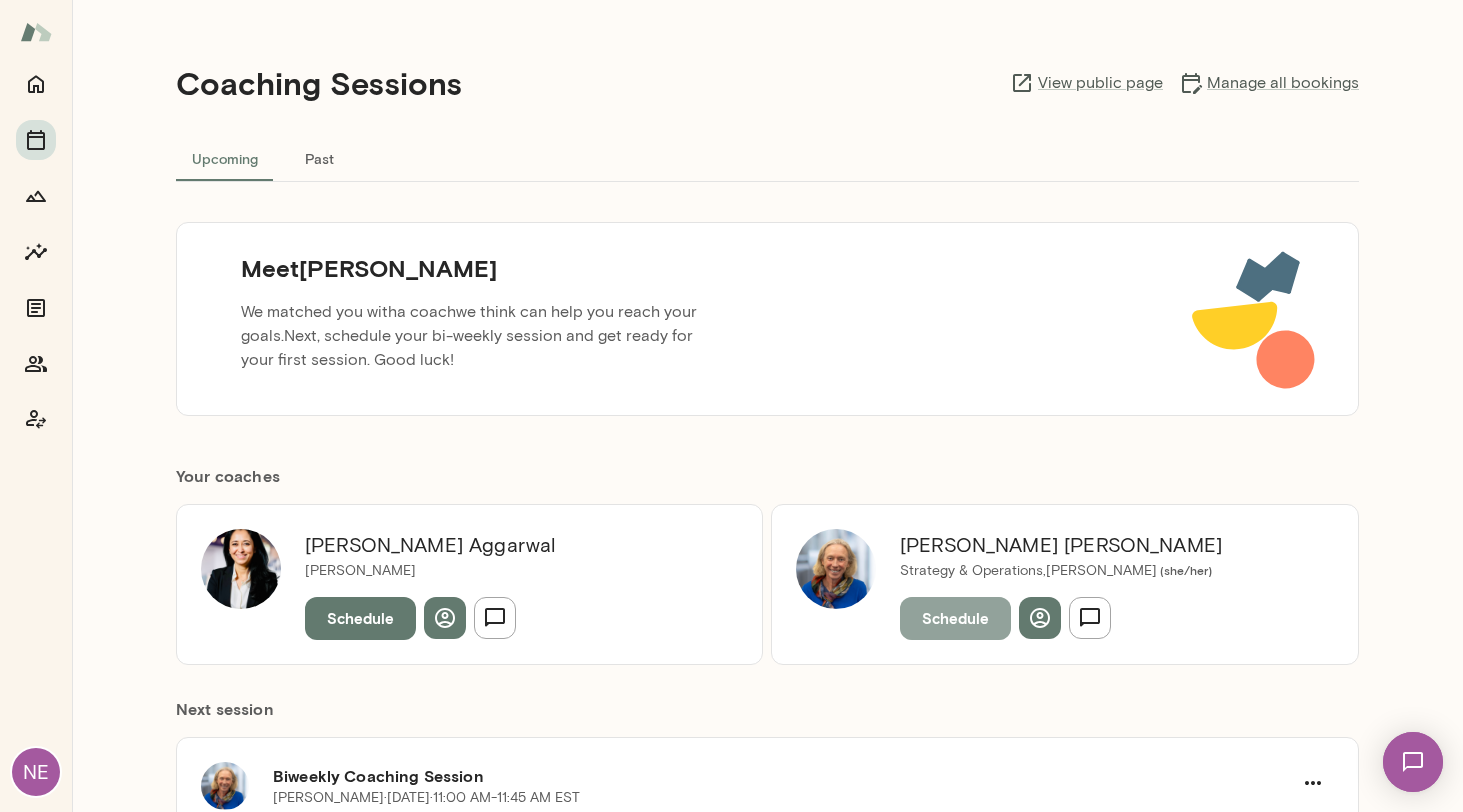 click on "Schedule" at bounding box center [955, 618] 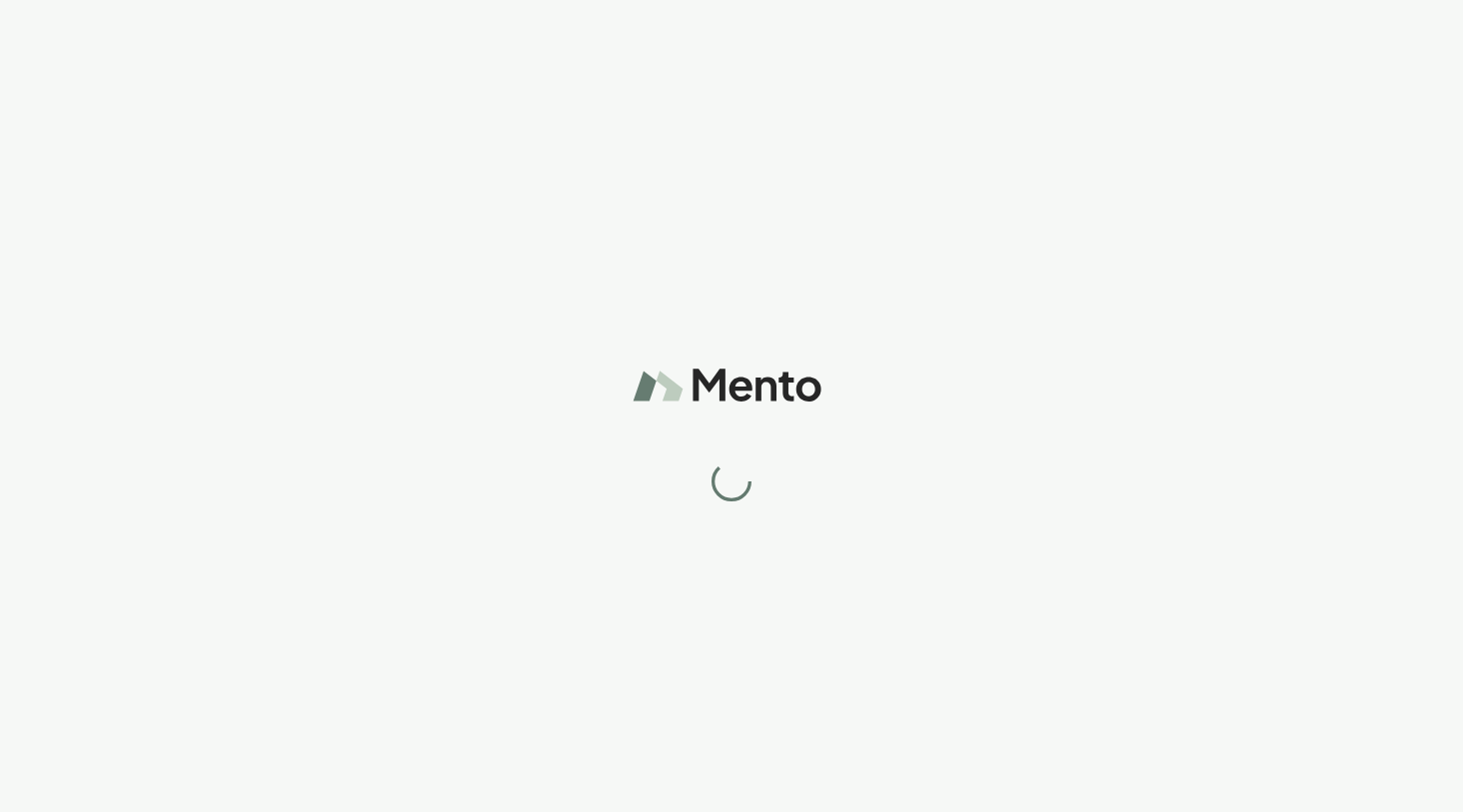 scroll, scrollTop: 0, scrollLeft: 0, axis: both 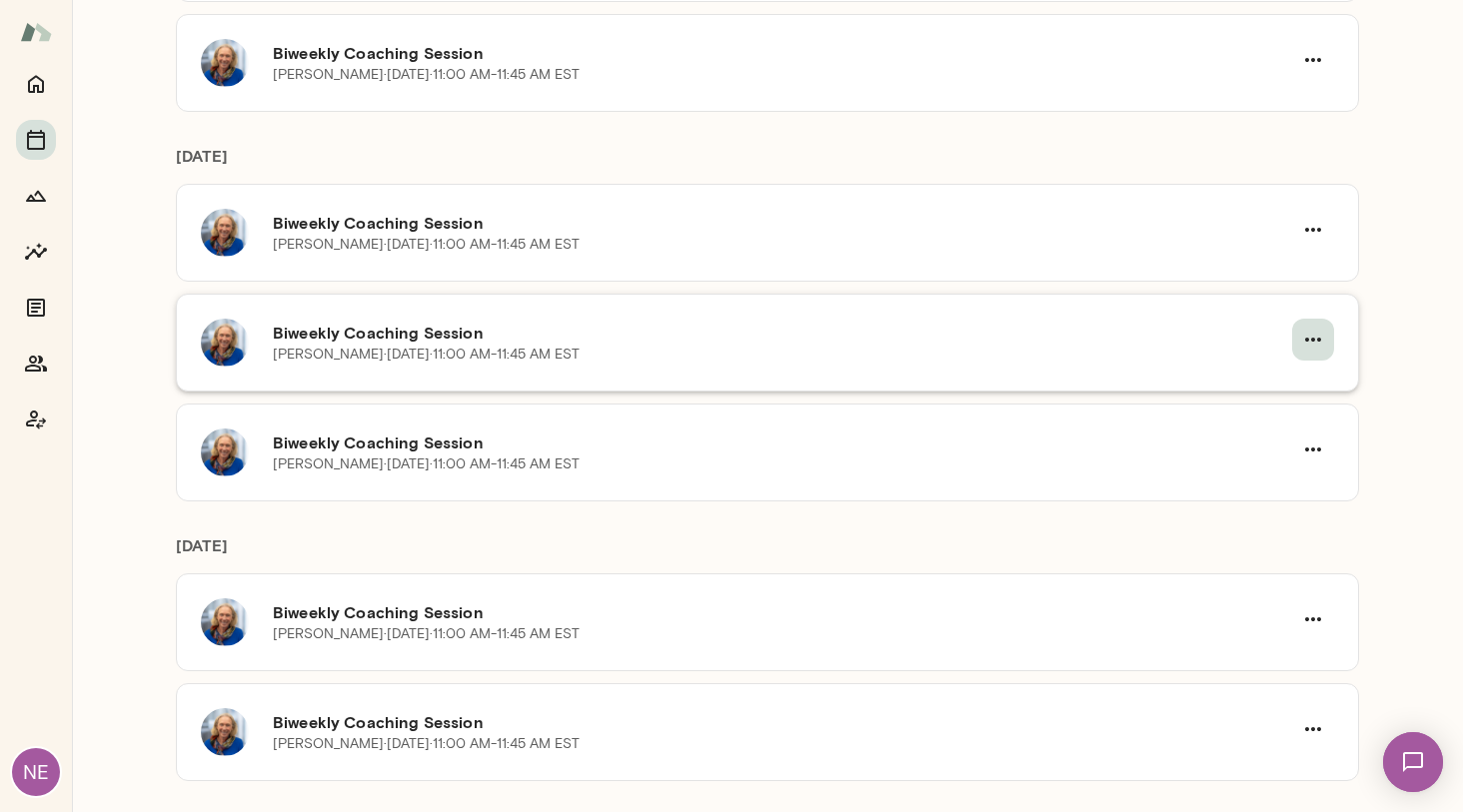 click 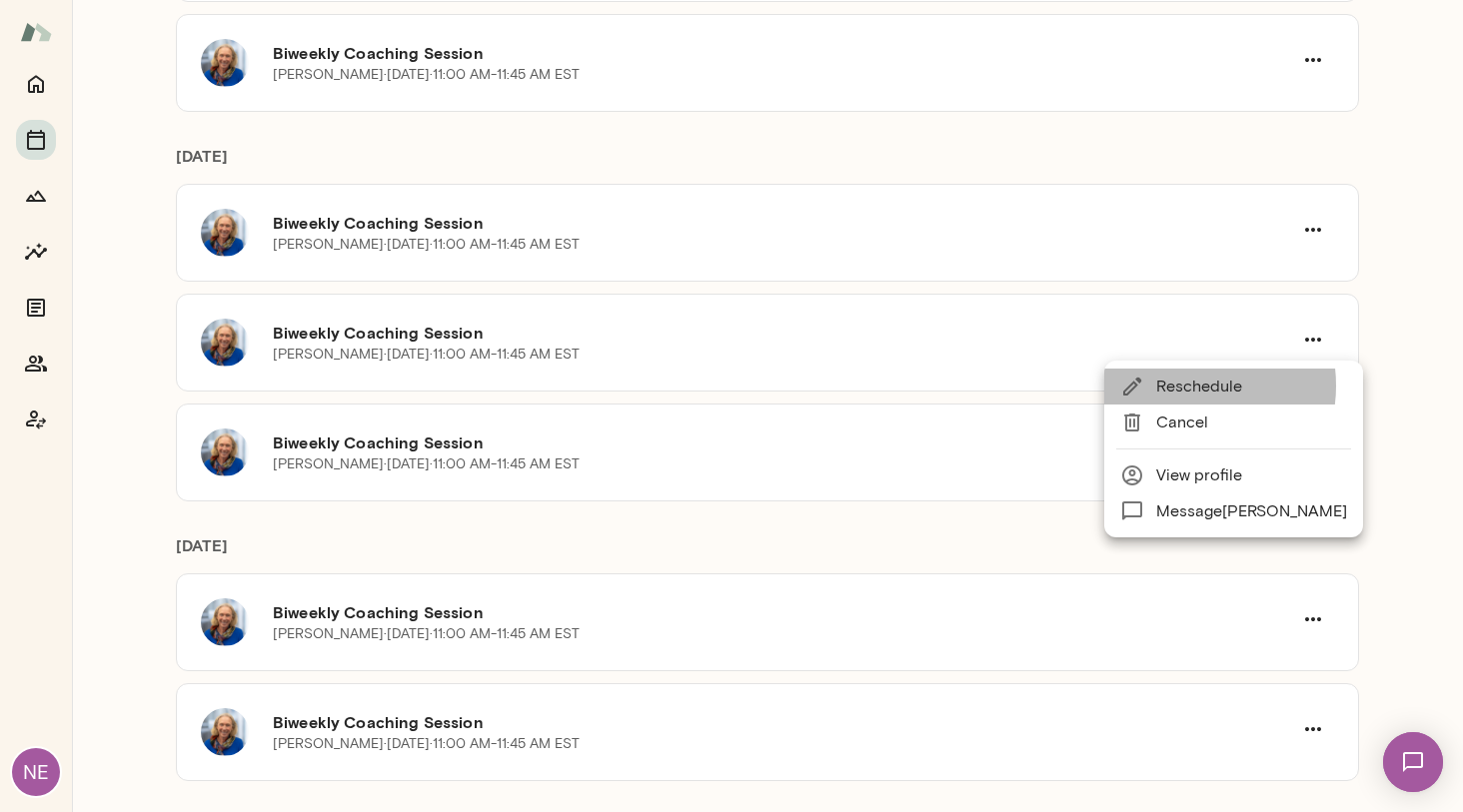 click on "Reschedule" at bounding box center (1251, 387) 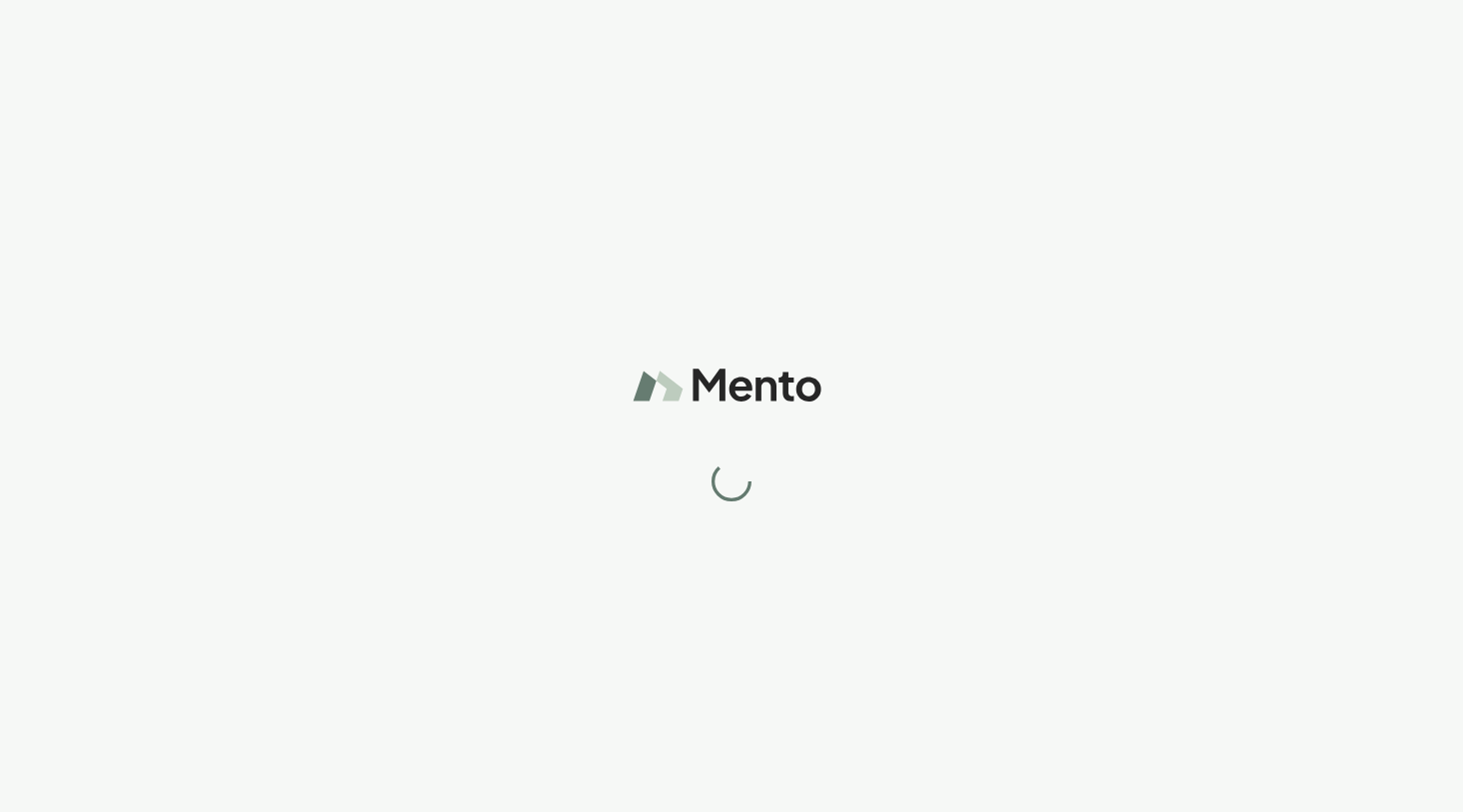 scroll, scrollTop: 0, scrollLeft: 0, axis: both 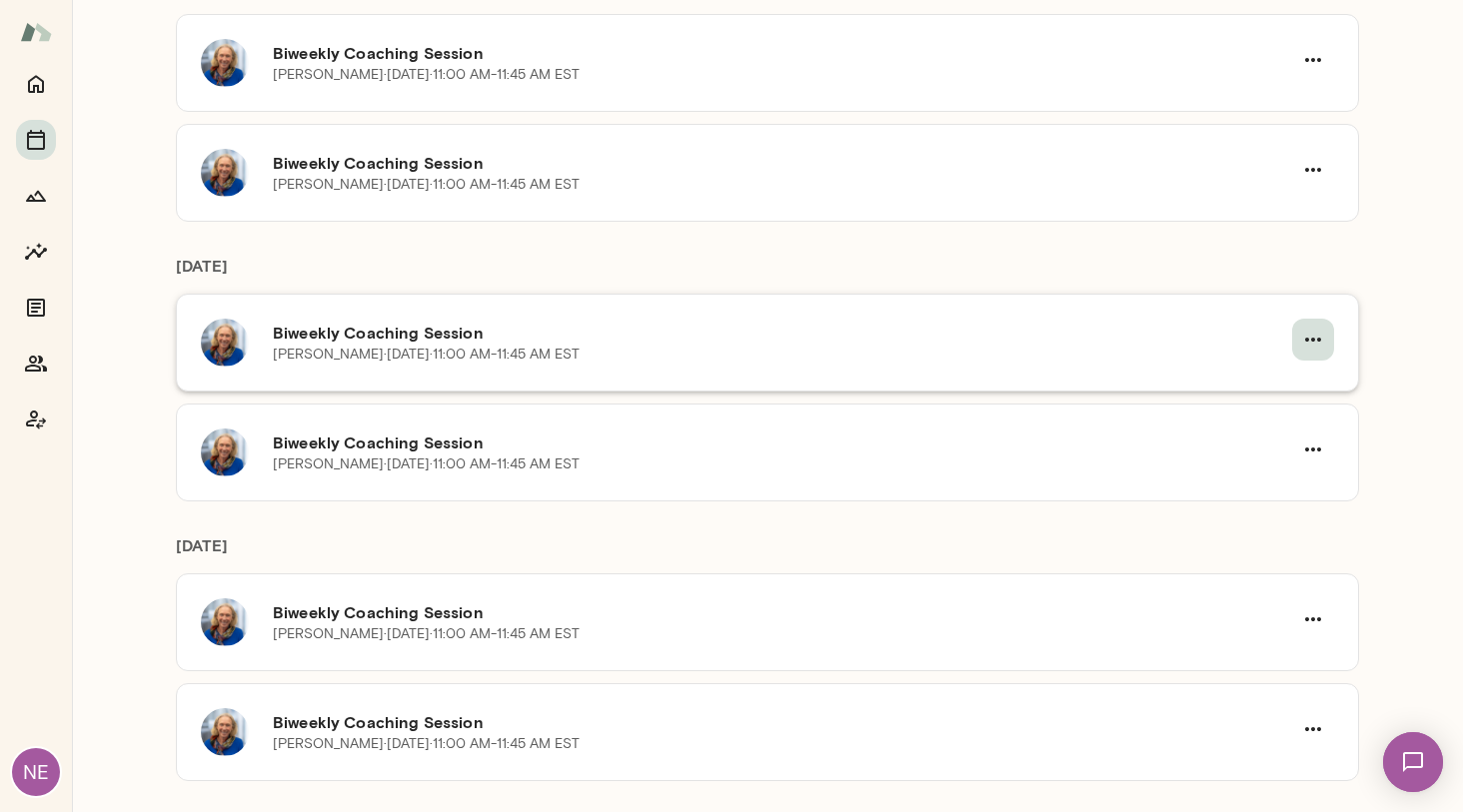 click 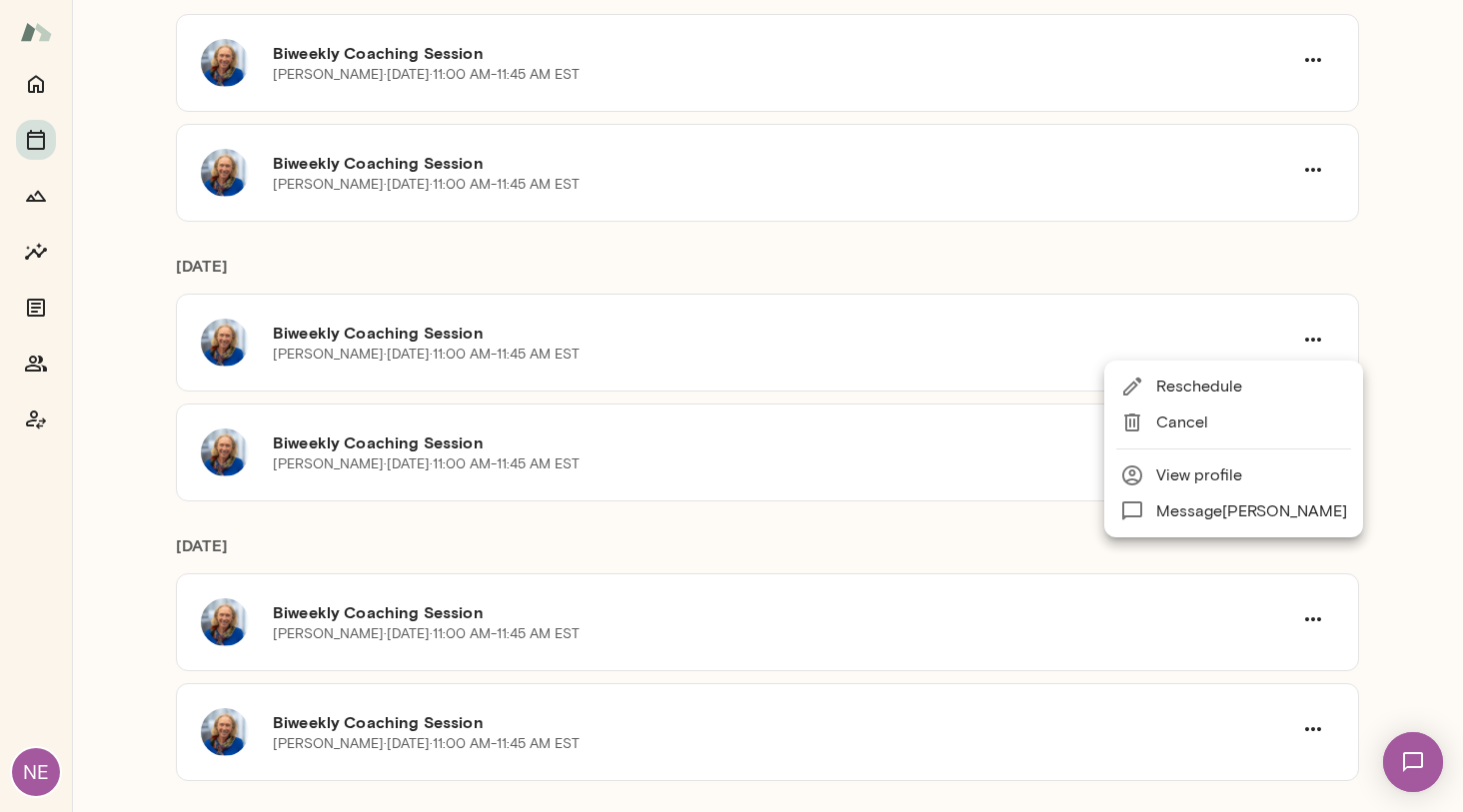 click on "Reschedule" at bounding box center [1233, 387] 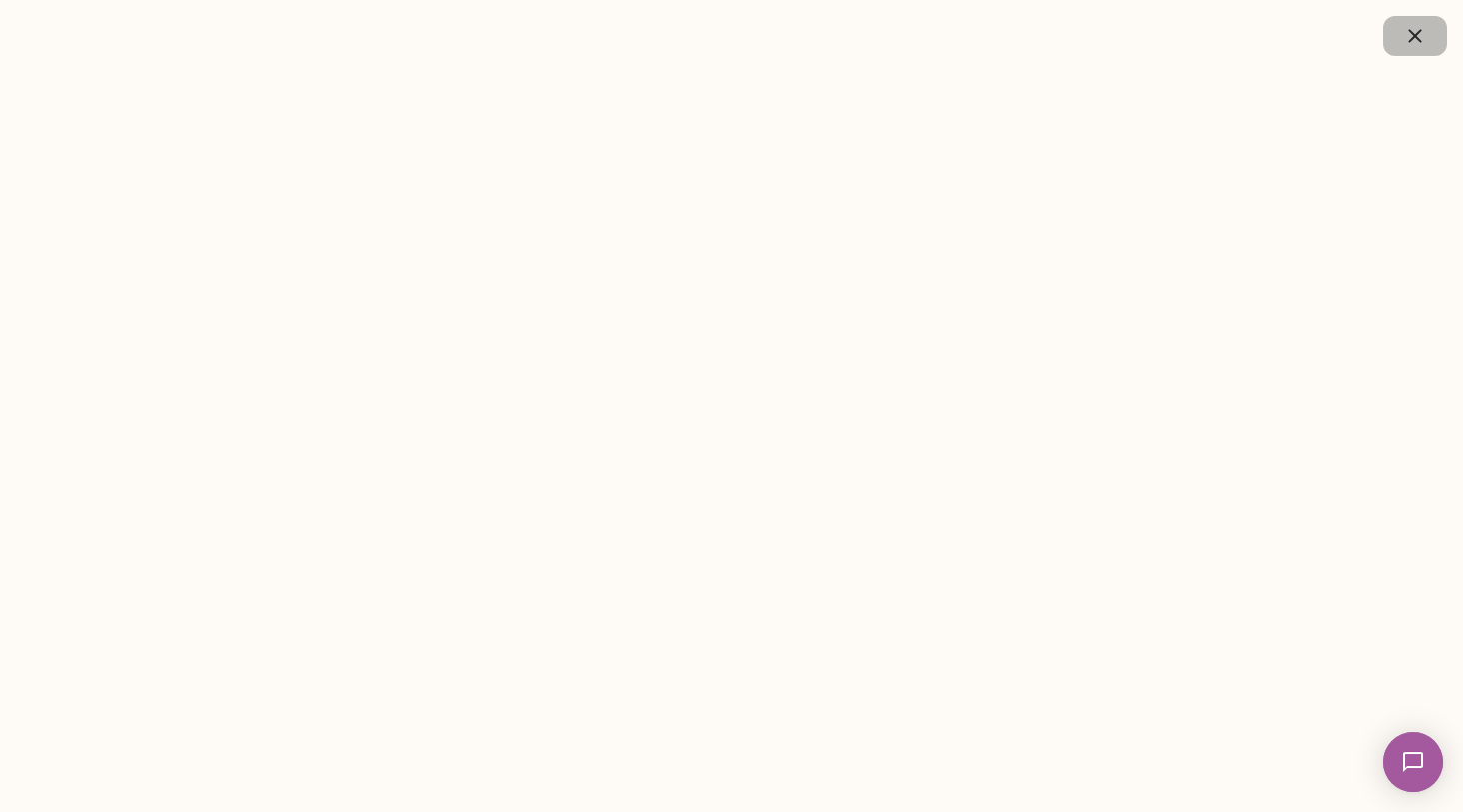 click 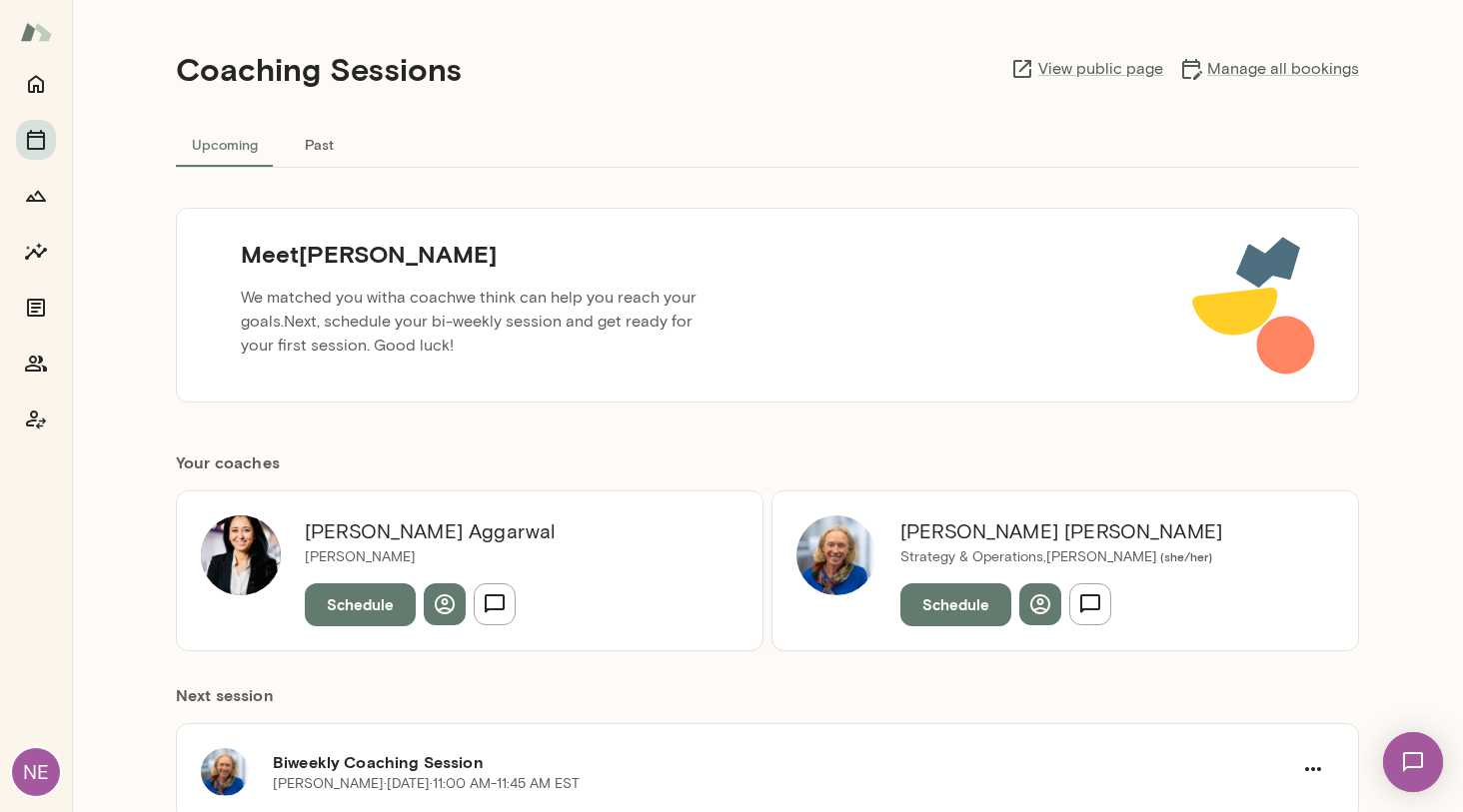 scroll, scrollTop: 10, scrollLeft: 0, axis: vertical 